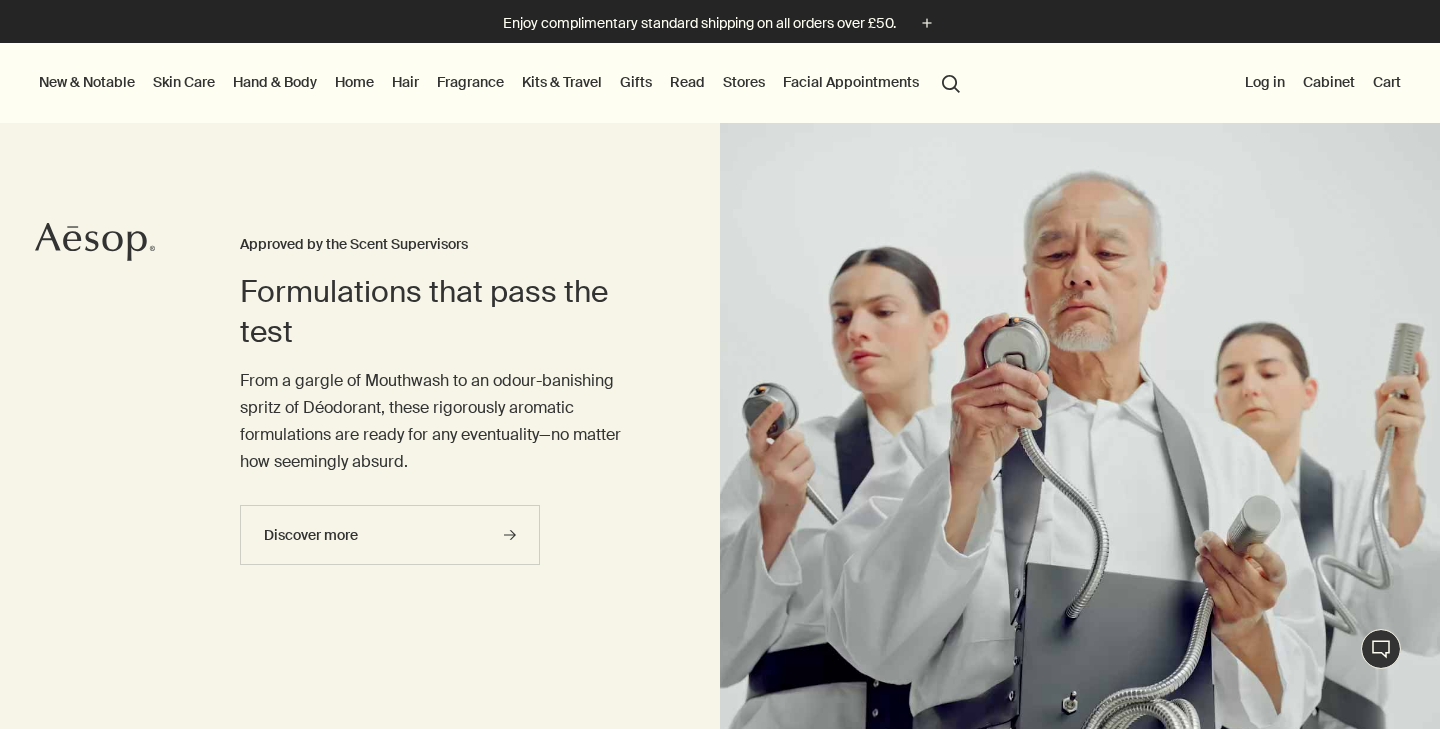 scroll, scrollTop: 0, scrollLeft: 0, axis: both 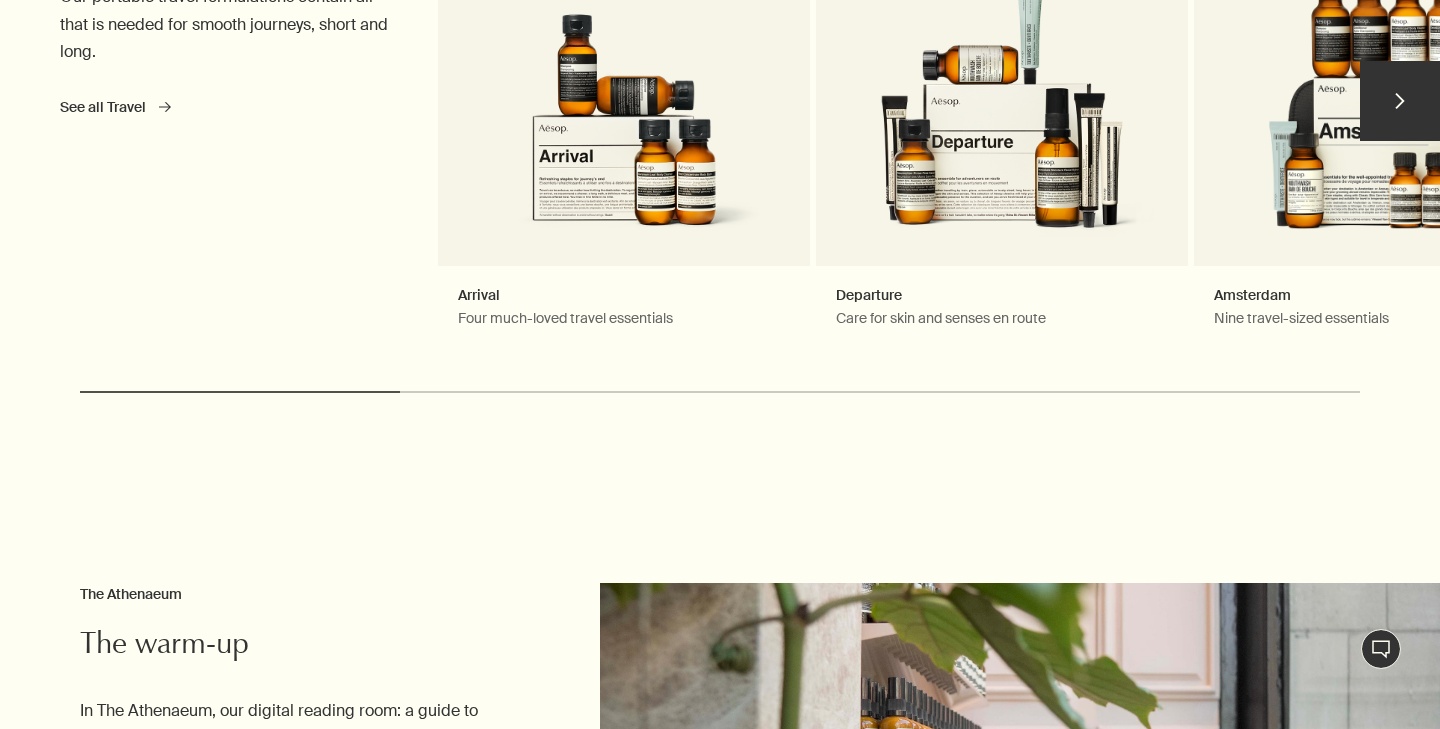 click on "chevron" at bounding box center (1400, 101) 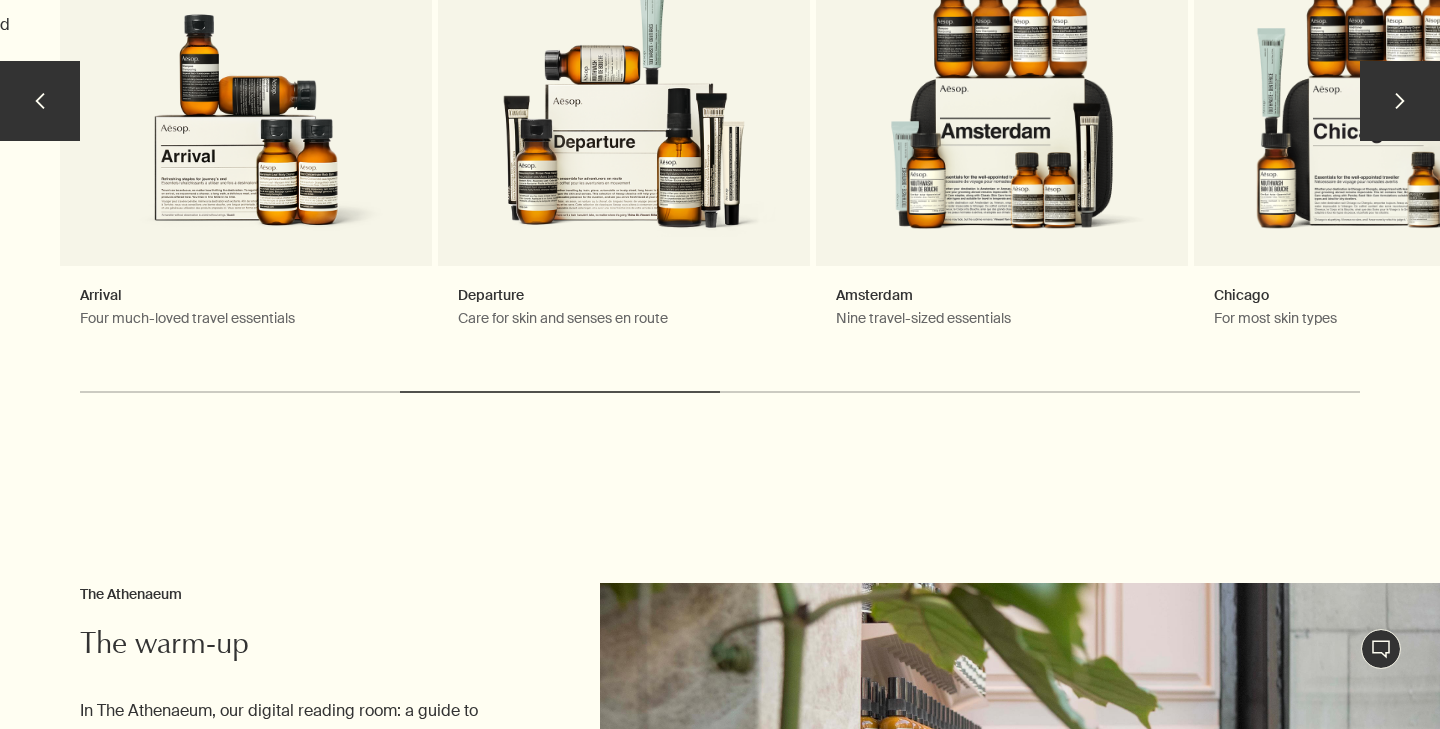 click on "chevron" at bounding box center (1400, 101) 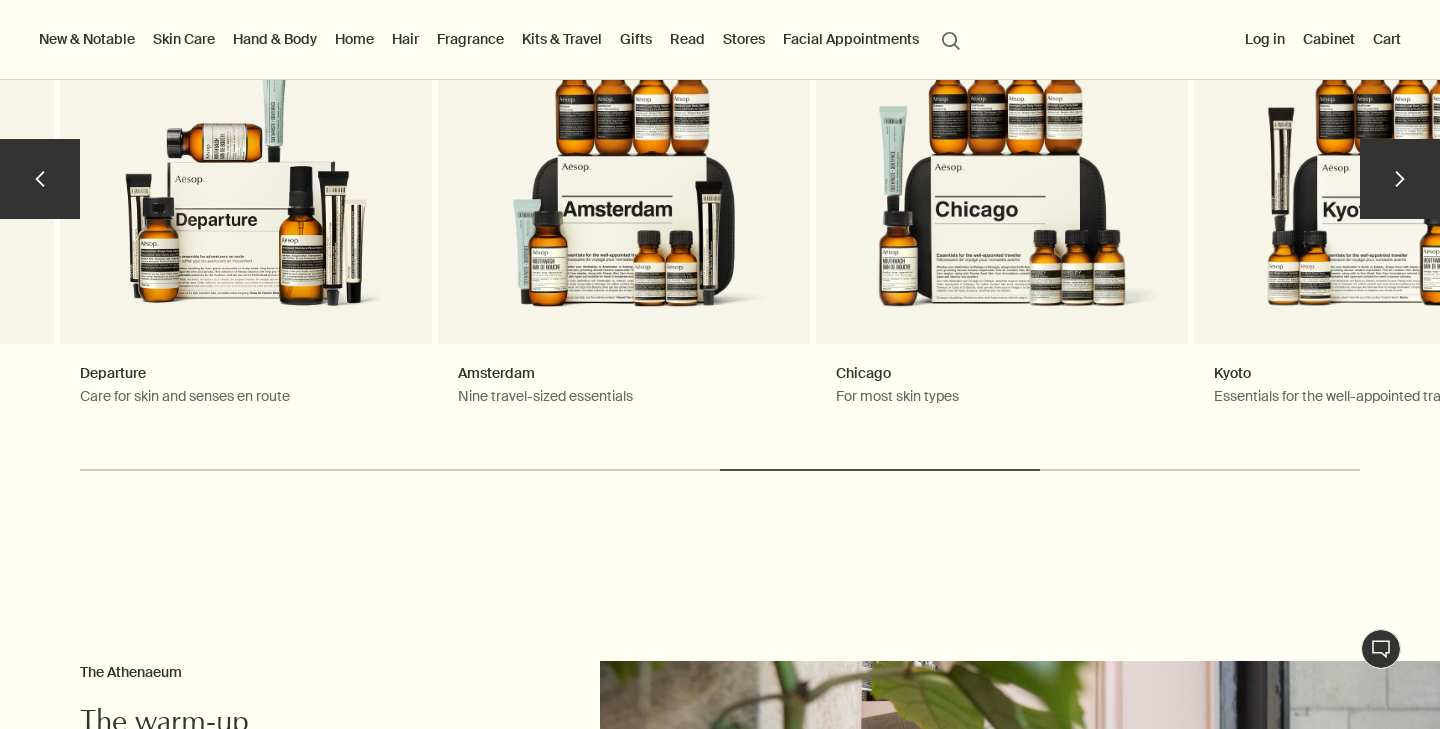 scroll, scrollTop: 2936, scrollLeft: 0, axis: vertical 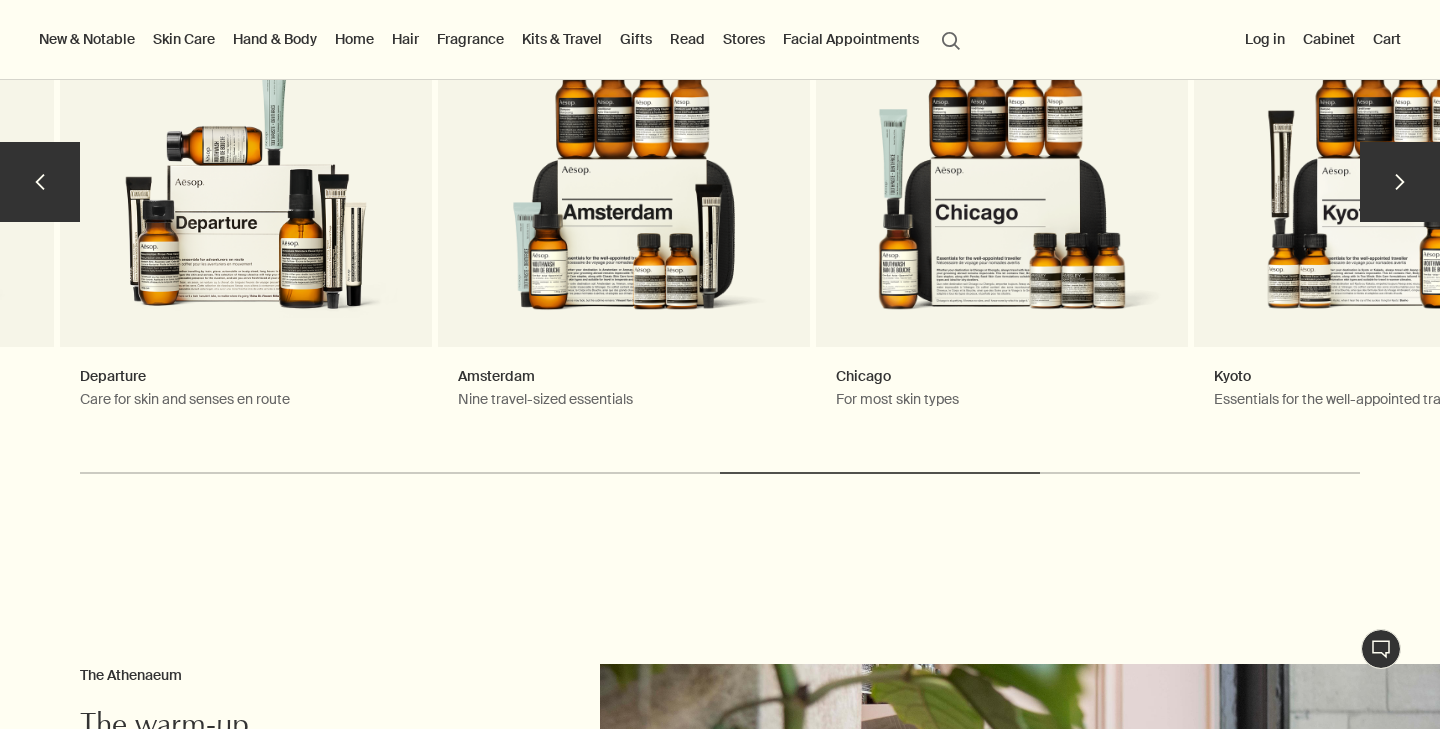 click on "chevron" at bounding box center [1400, 182] 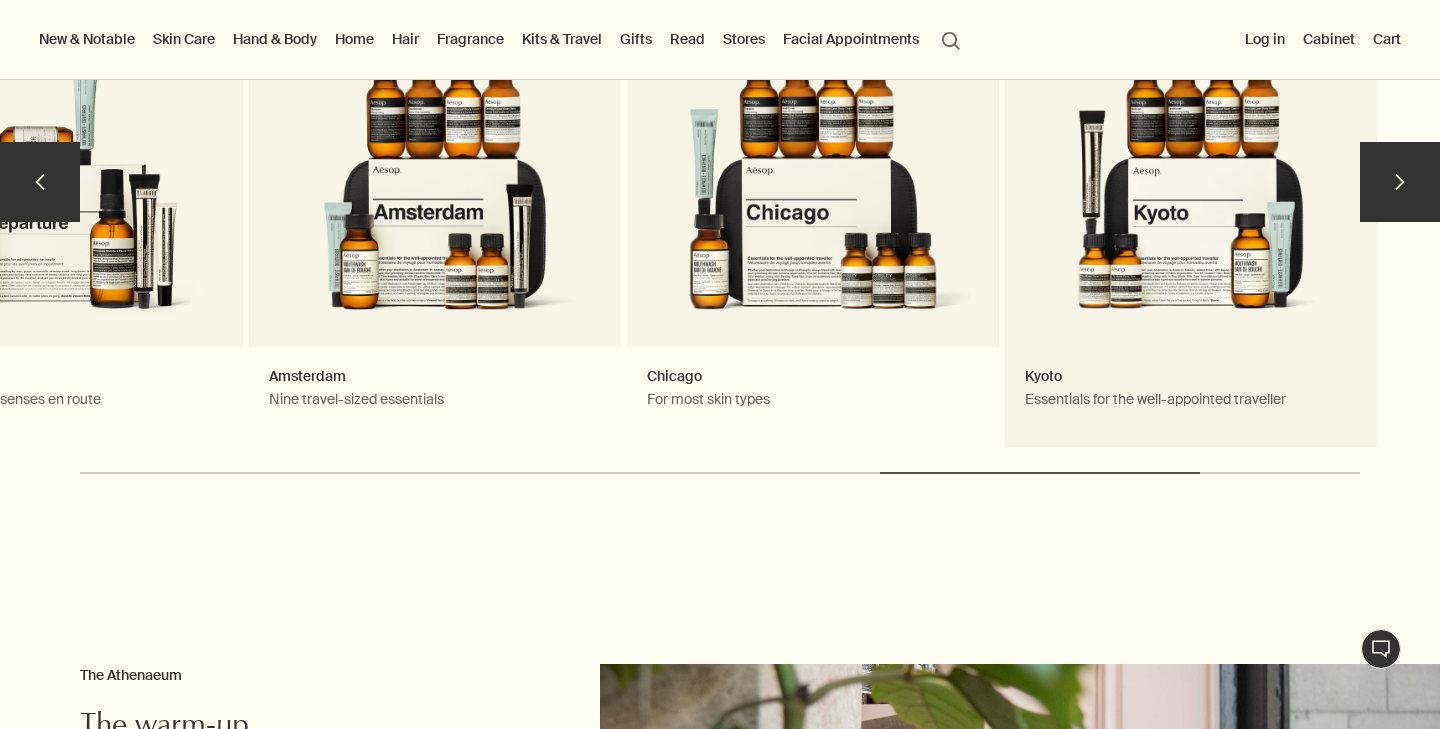 click on "Kyoto Essentials for the well-appointed traveller" at bounding box center [1191, 192] 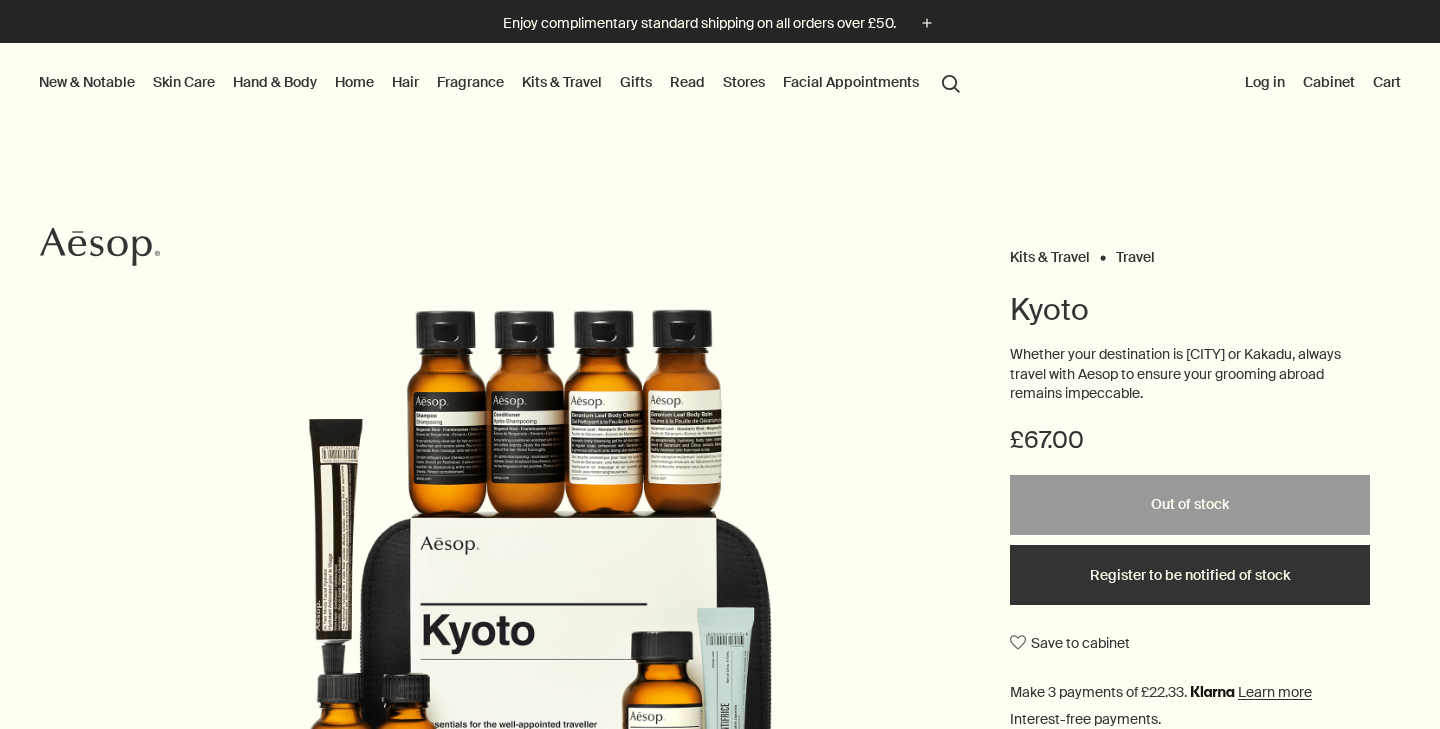 scroll, scrollTop: 0, scrollLeft: 0, axis: both 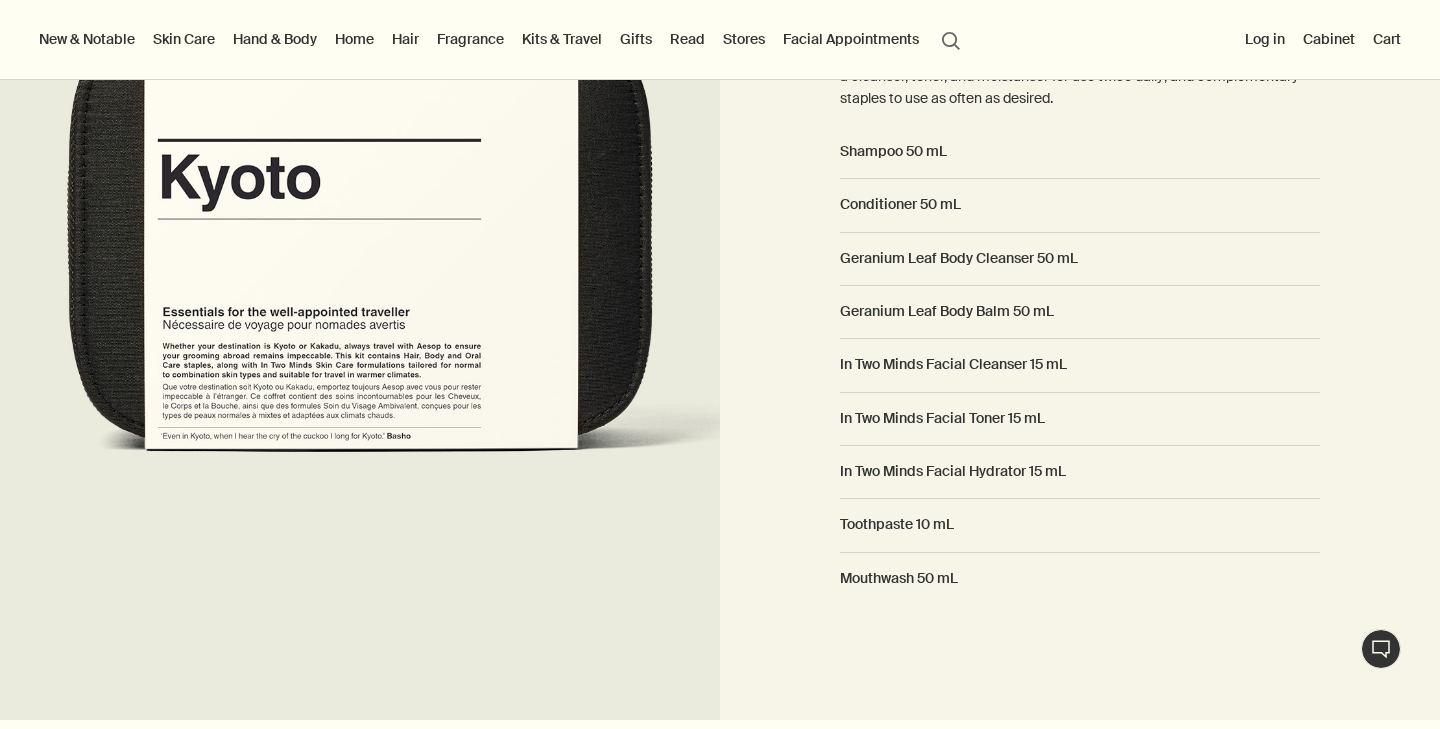 click on "search Search" at bounding box center (951, 39) 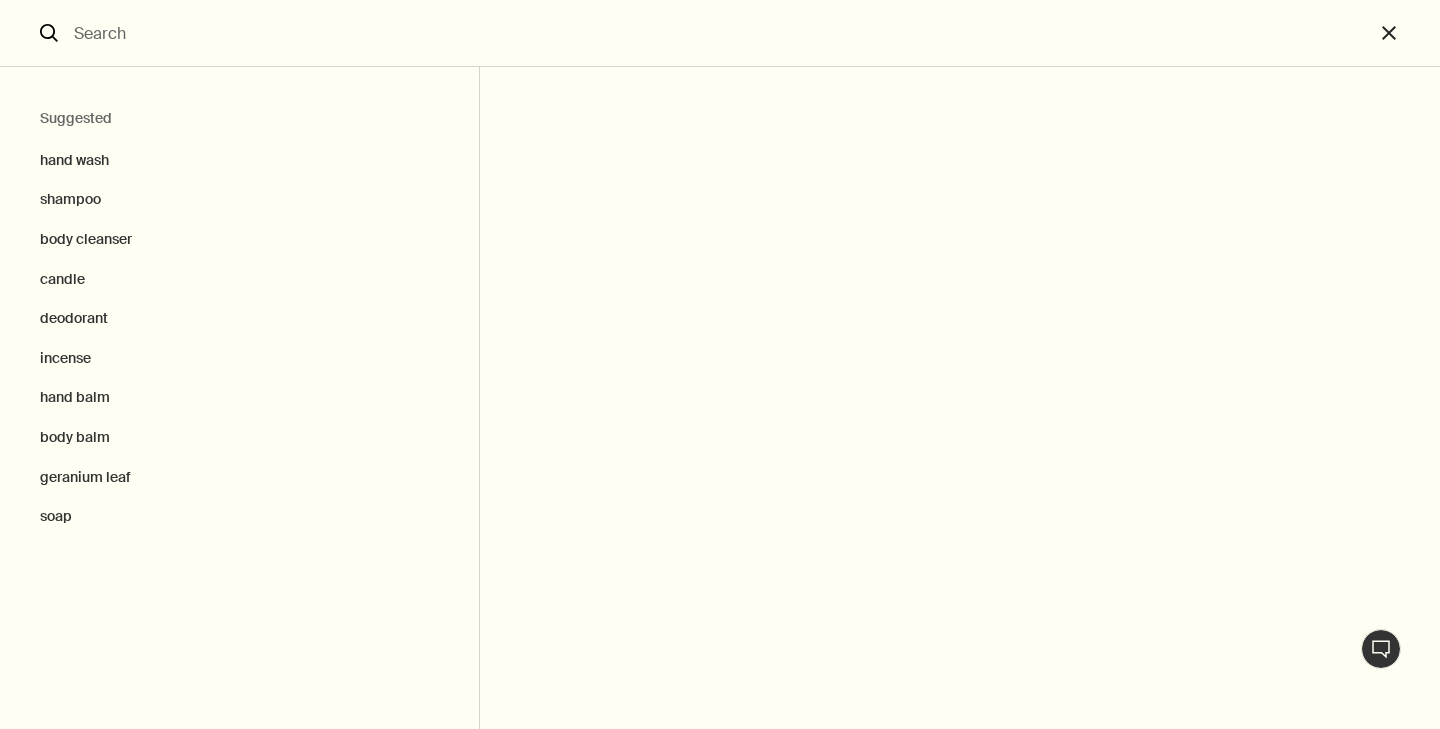 click at bounding box center (720, 33) 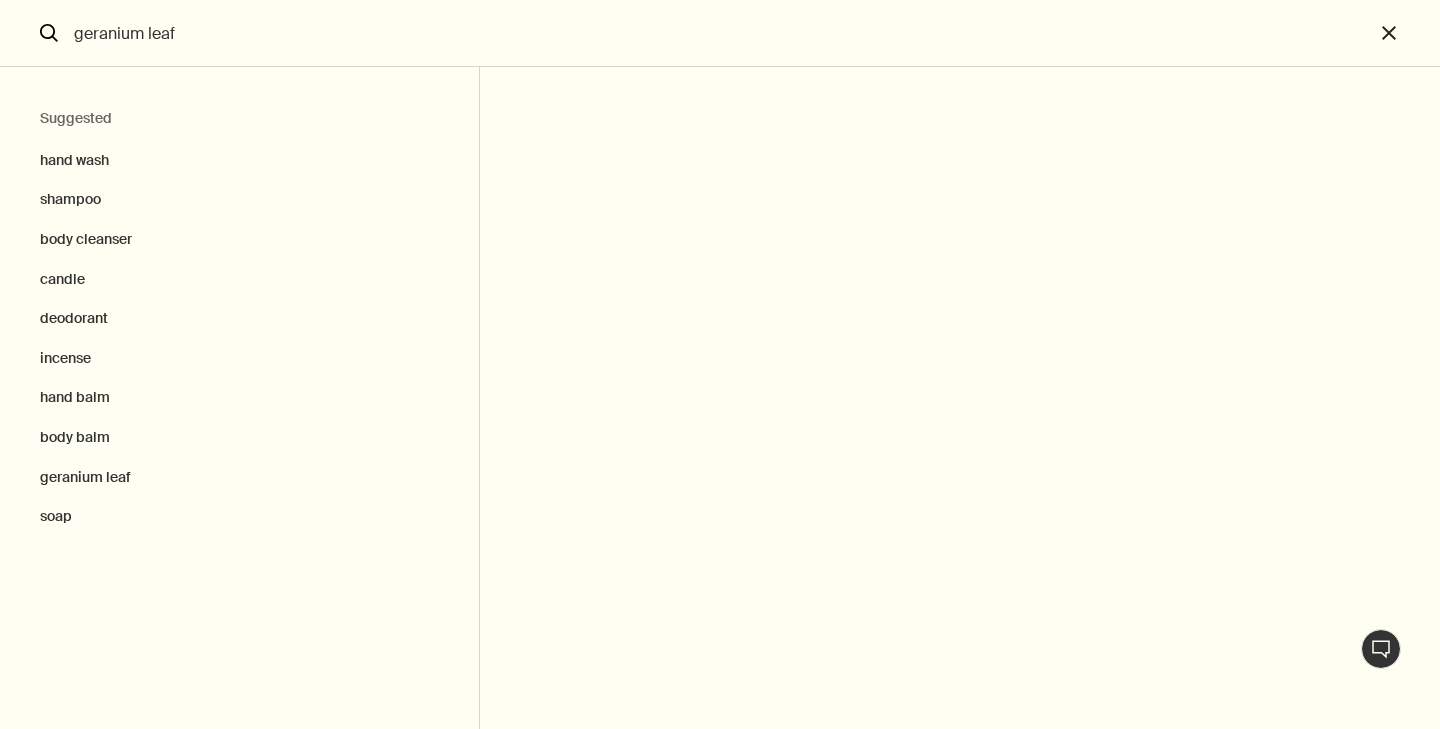type on "geranium leaf" 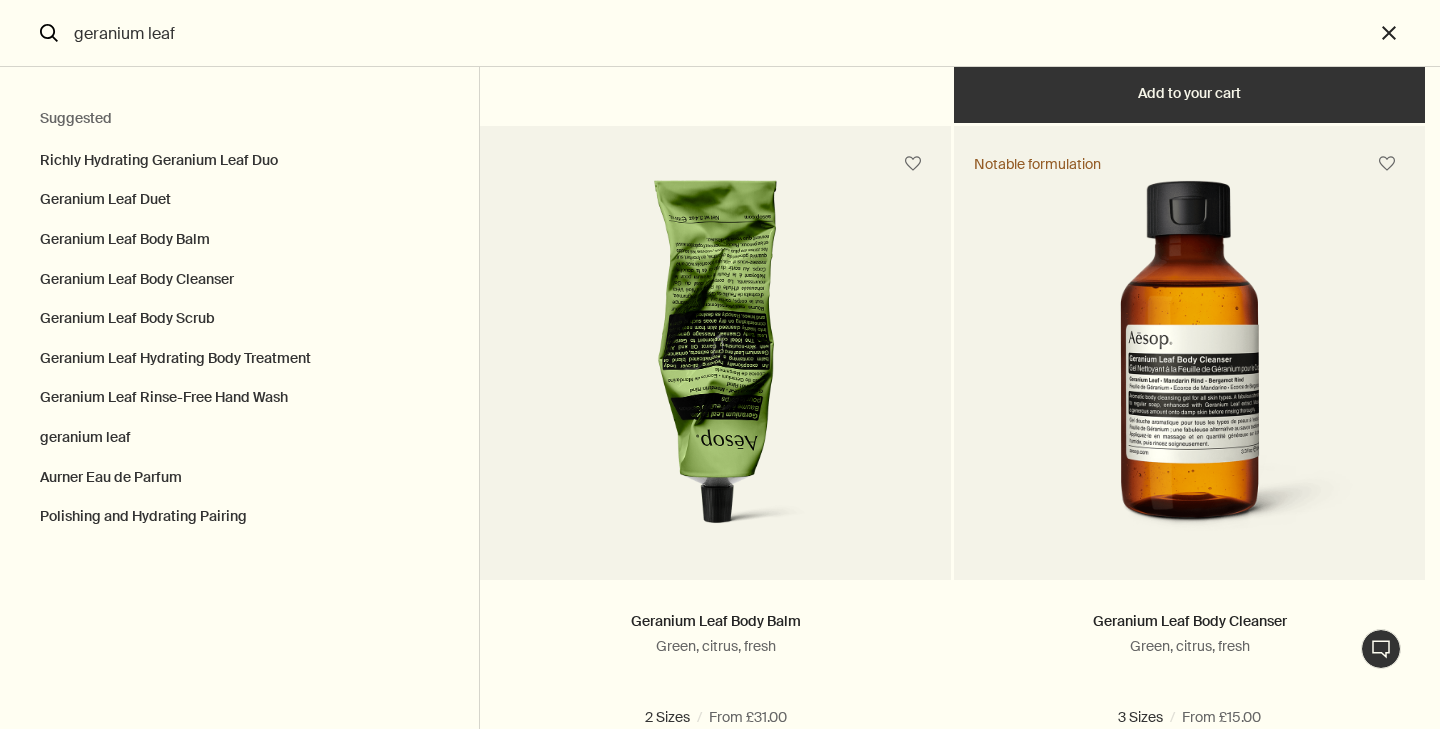 scroll, scrollTop: 739, scrollLeft: 0, axis: vertical 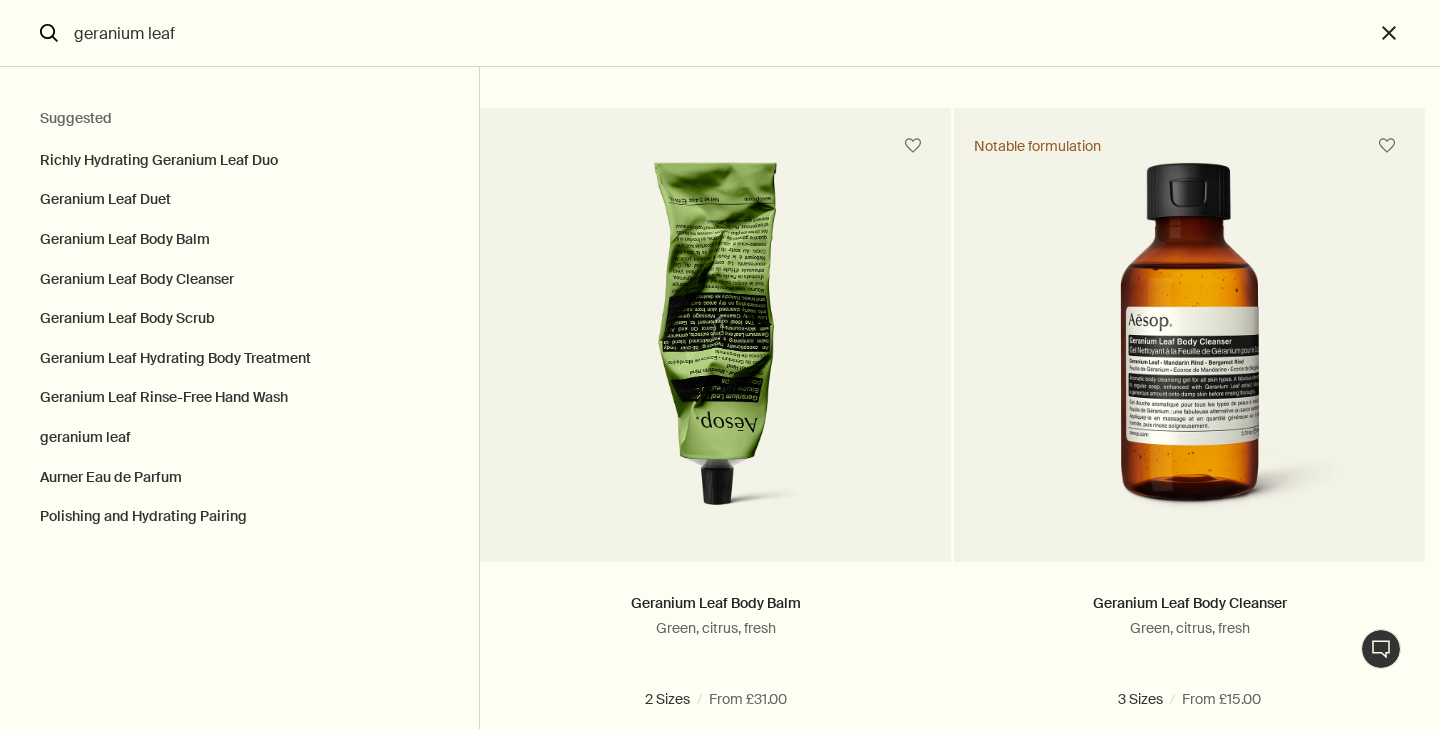 click at bounding box center [716, 1264] 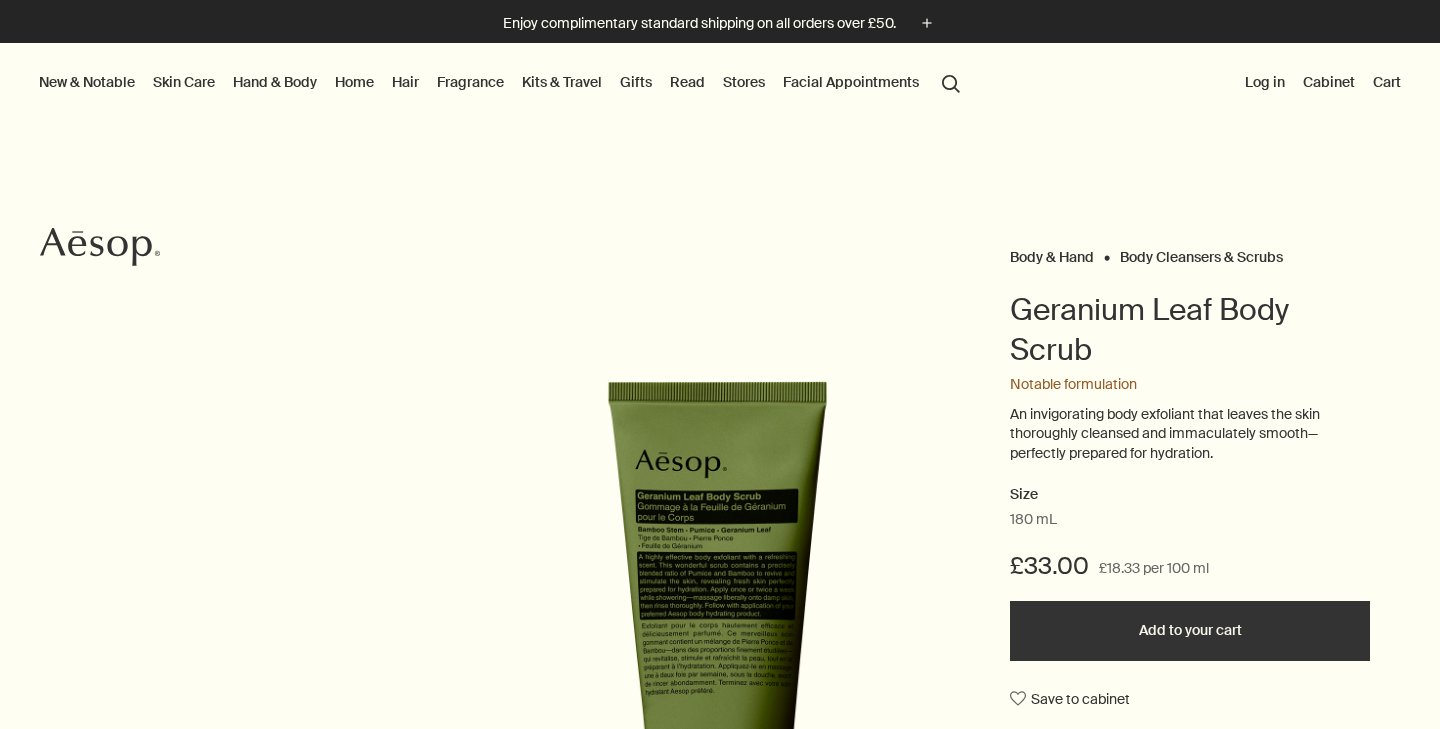 scroll, scrollTop: 0, scrollLeft: 0, axis: both 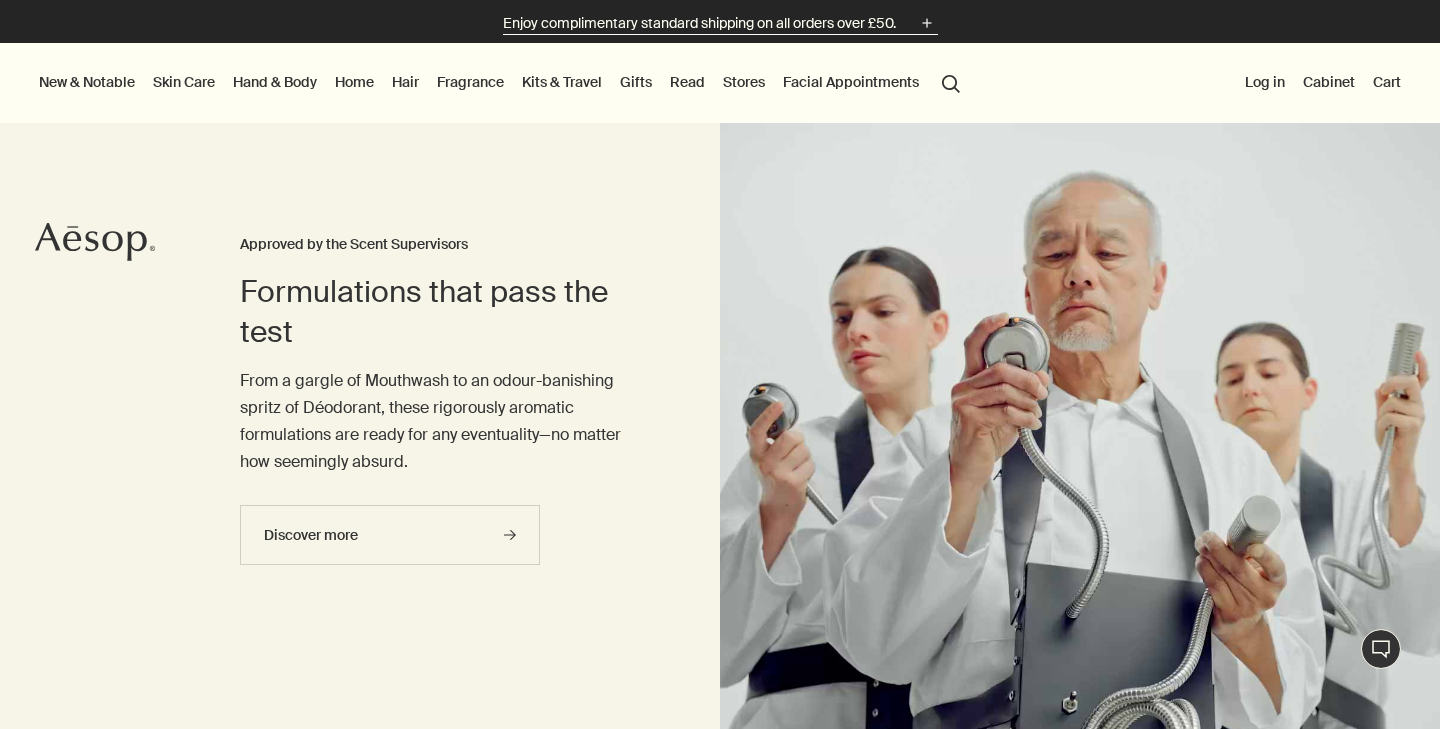click on "plus" at bounding box center [927, 23] 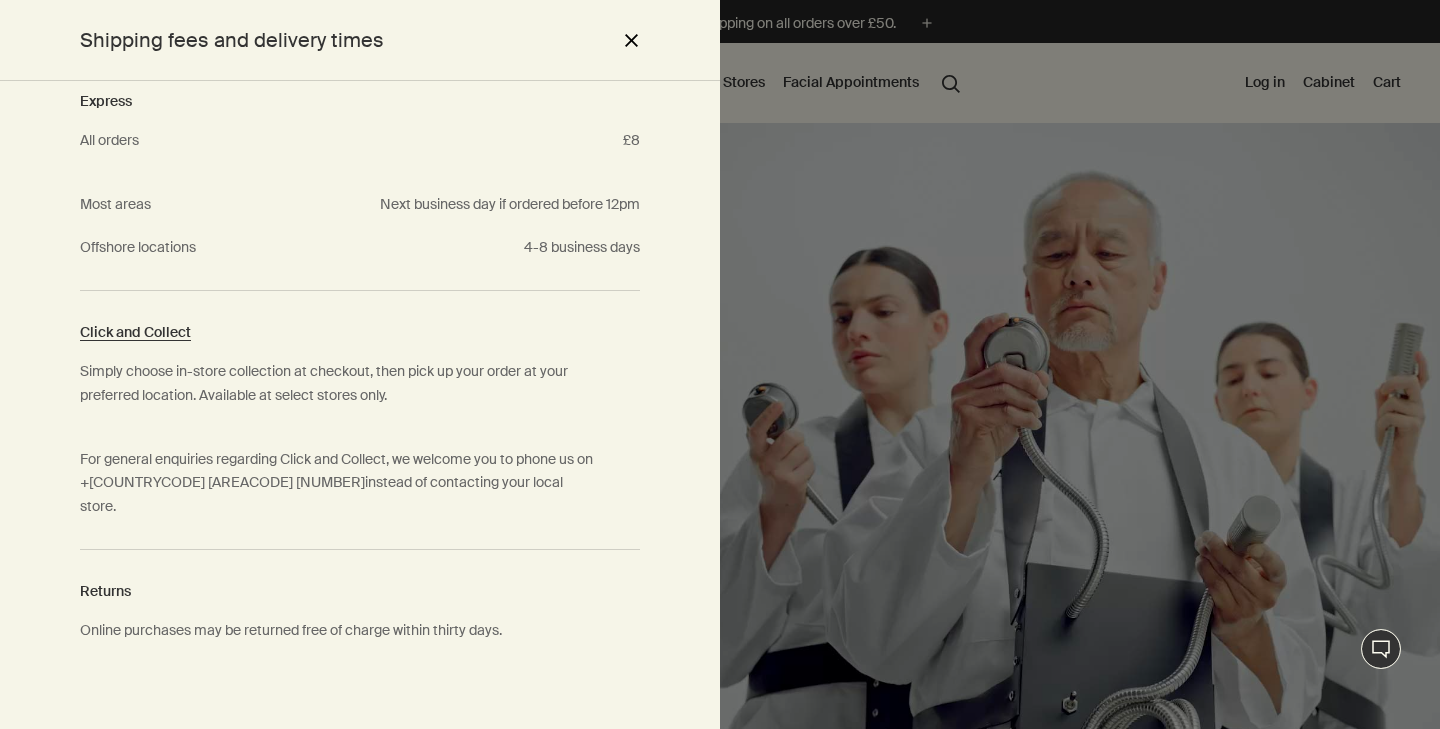 scroll, scrollTop: 0, scrollLeft: 0, axis: both 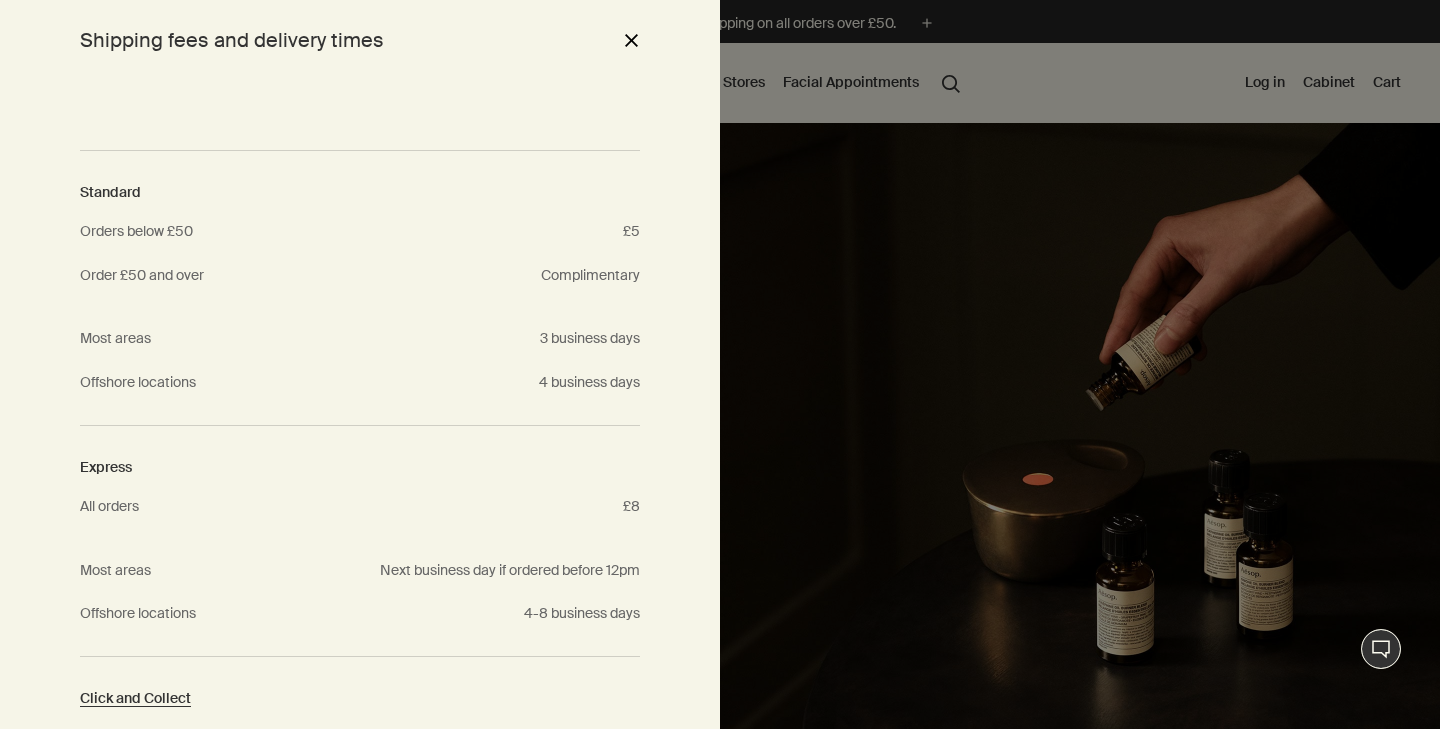 click on "close" at bounding box center [631, 40] 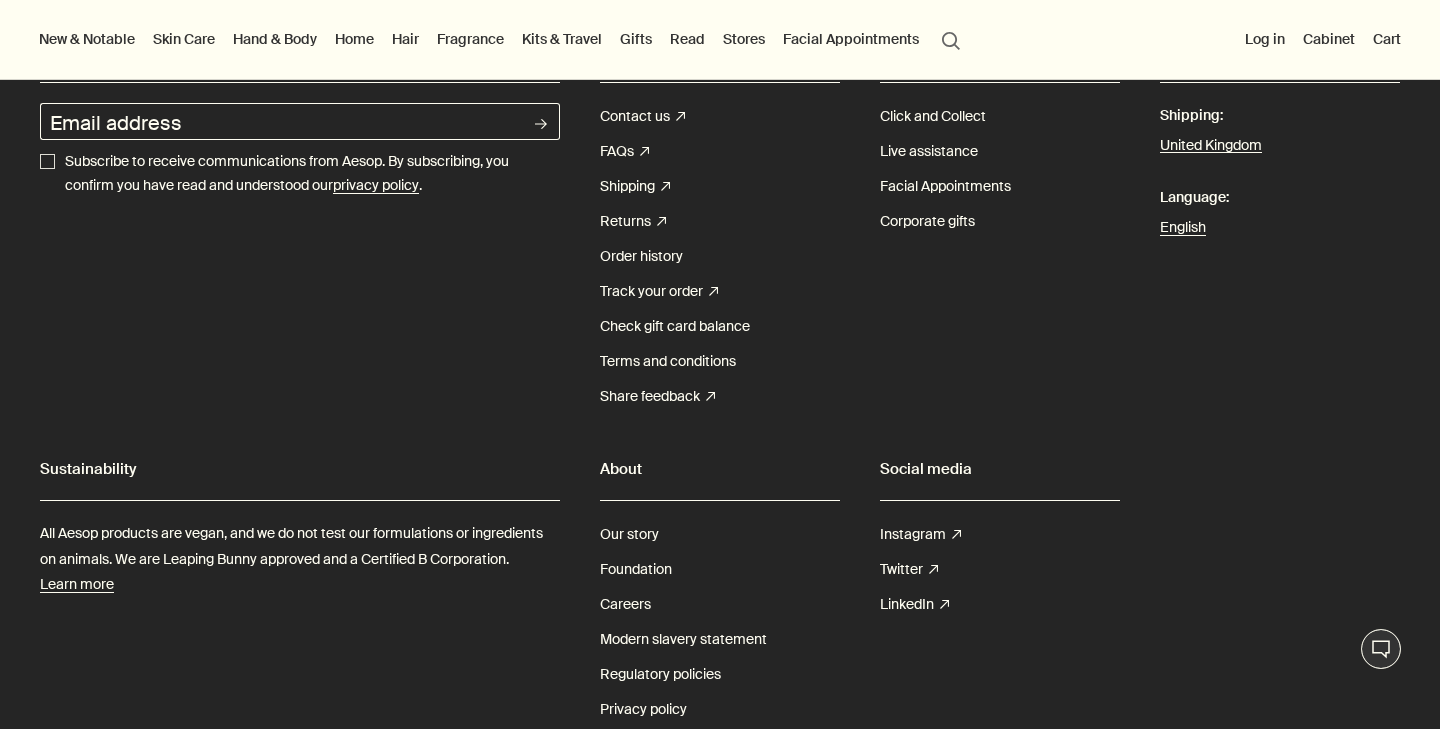 scroll, scrollTop: 6304, scrollLeft: 0, axis: vertical 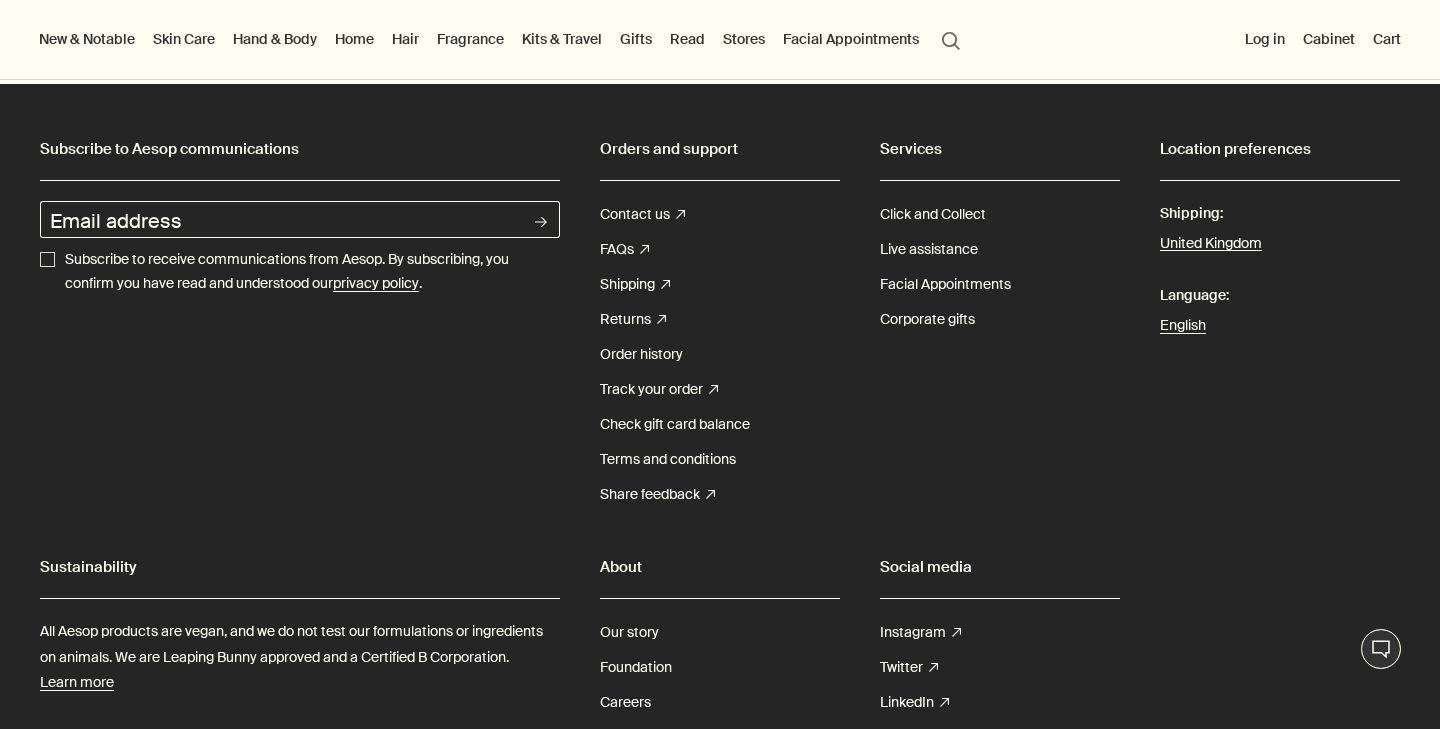 click on "Shipping:" at bounding box center (1280, 213) 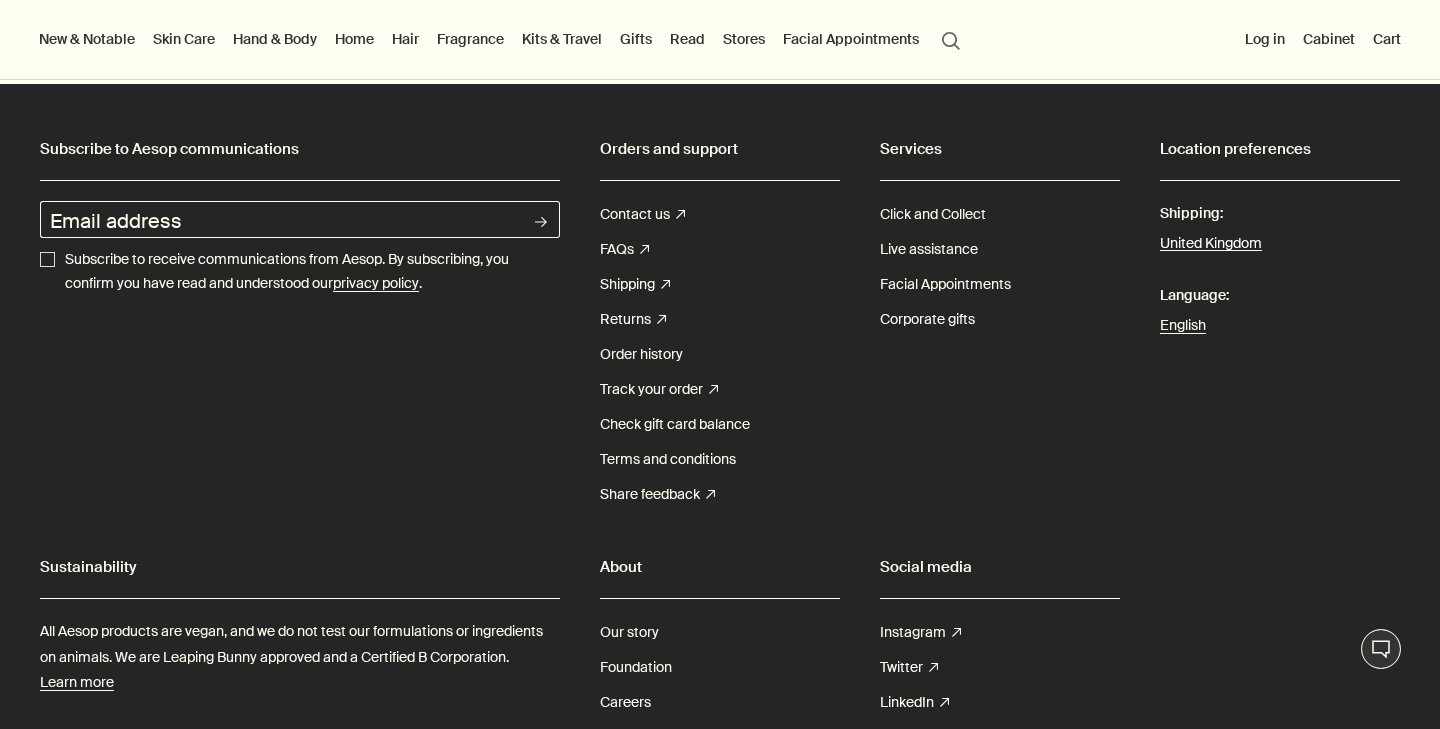 click on "United Kingdom" at bounding box center [1211, 244] 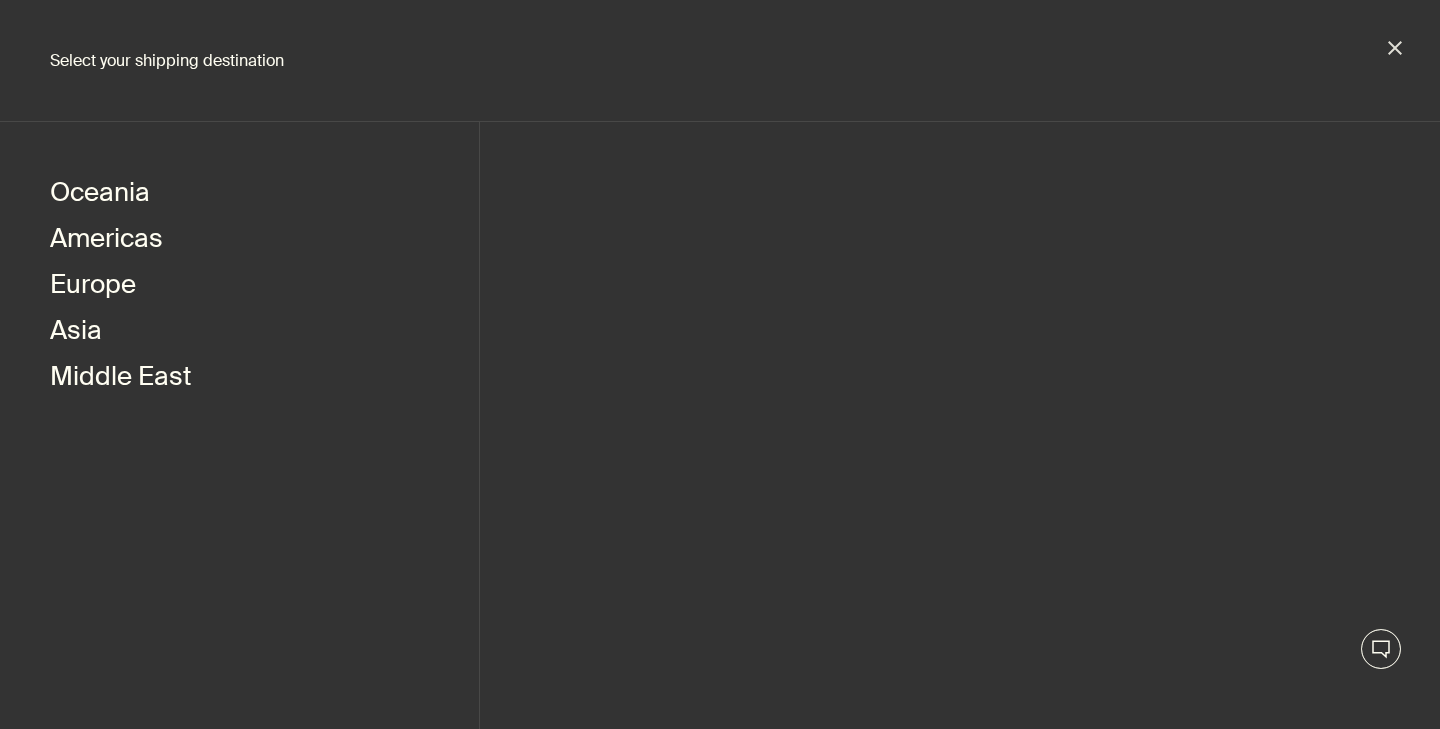 scroll, scrollTop: 0, scrollLeft: 0, axis: both 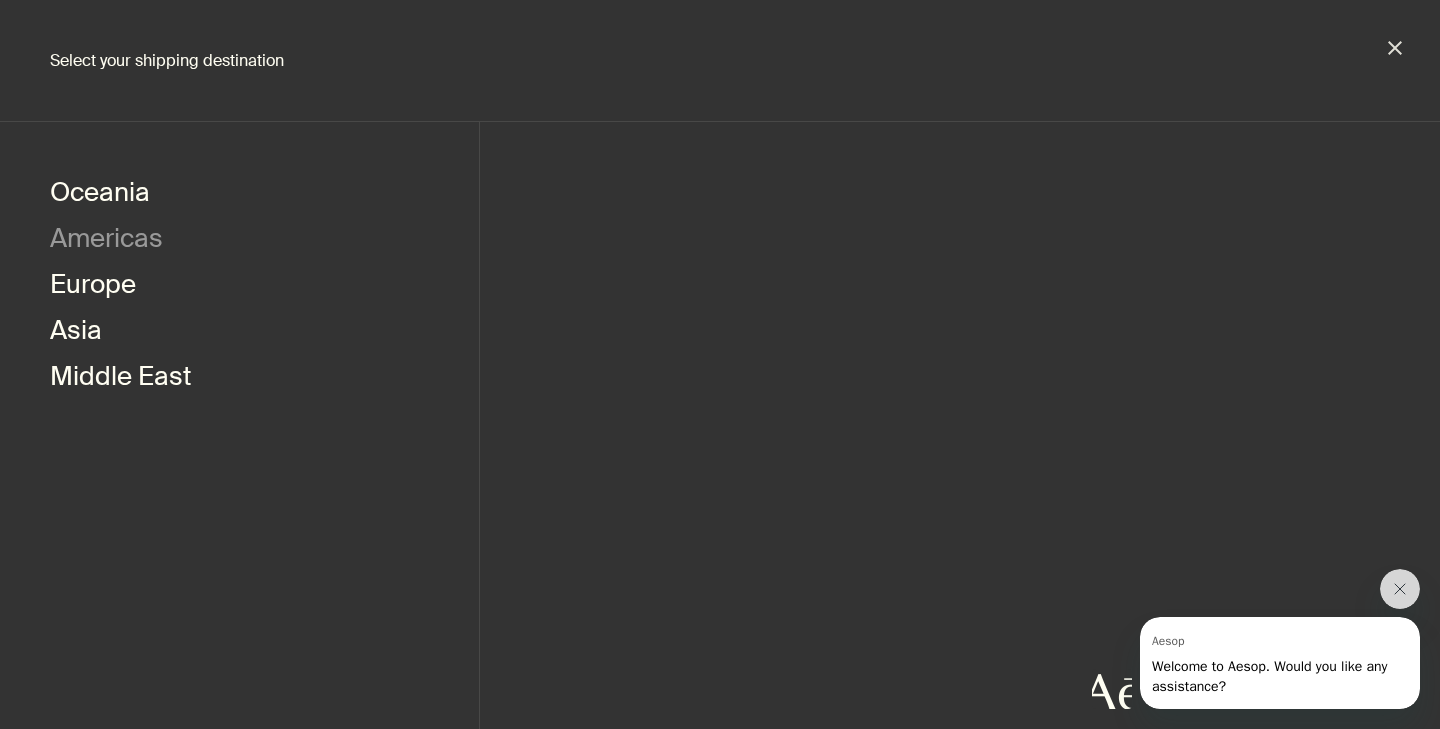 click on "Americas" at bounding box center [106, 241] 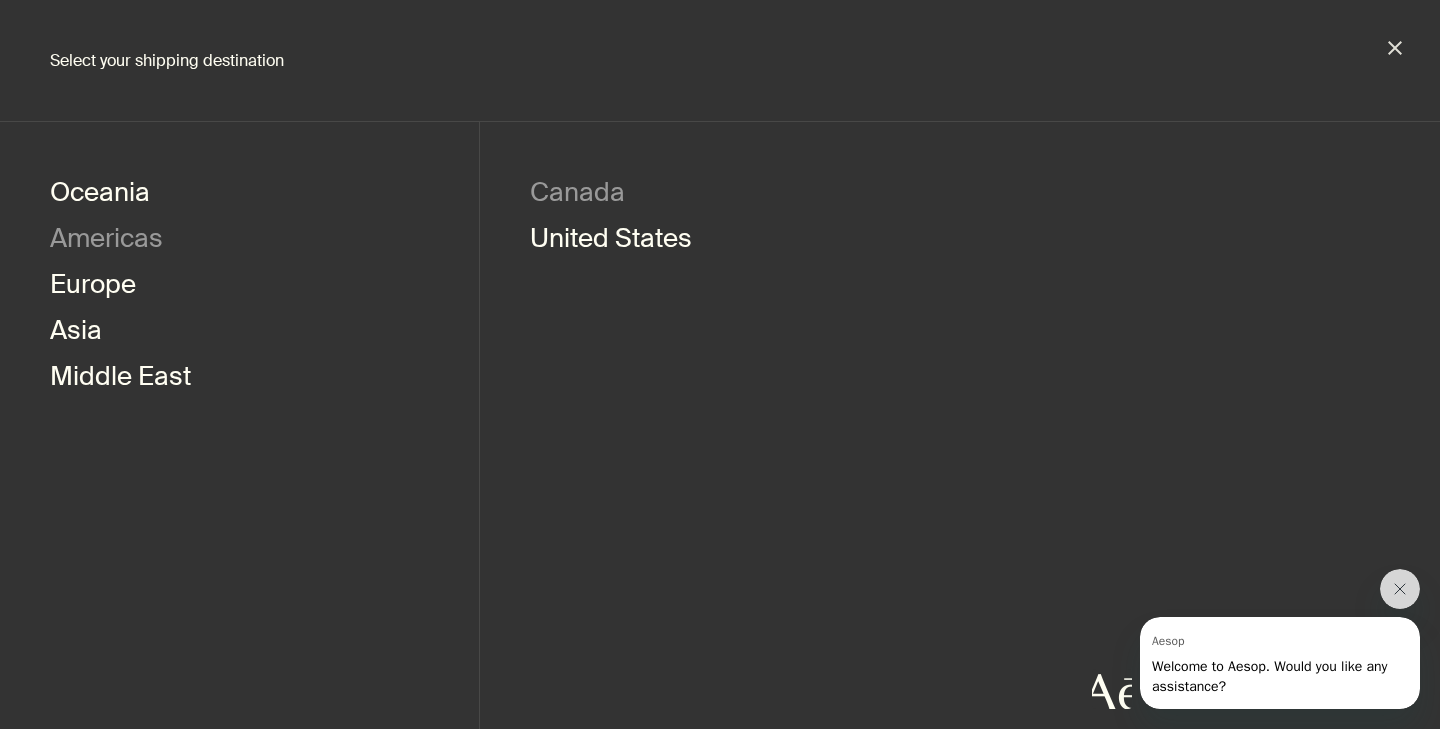 click on "Canada" at bounding box center [577, 195] 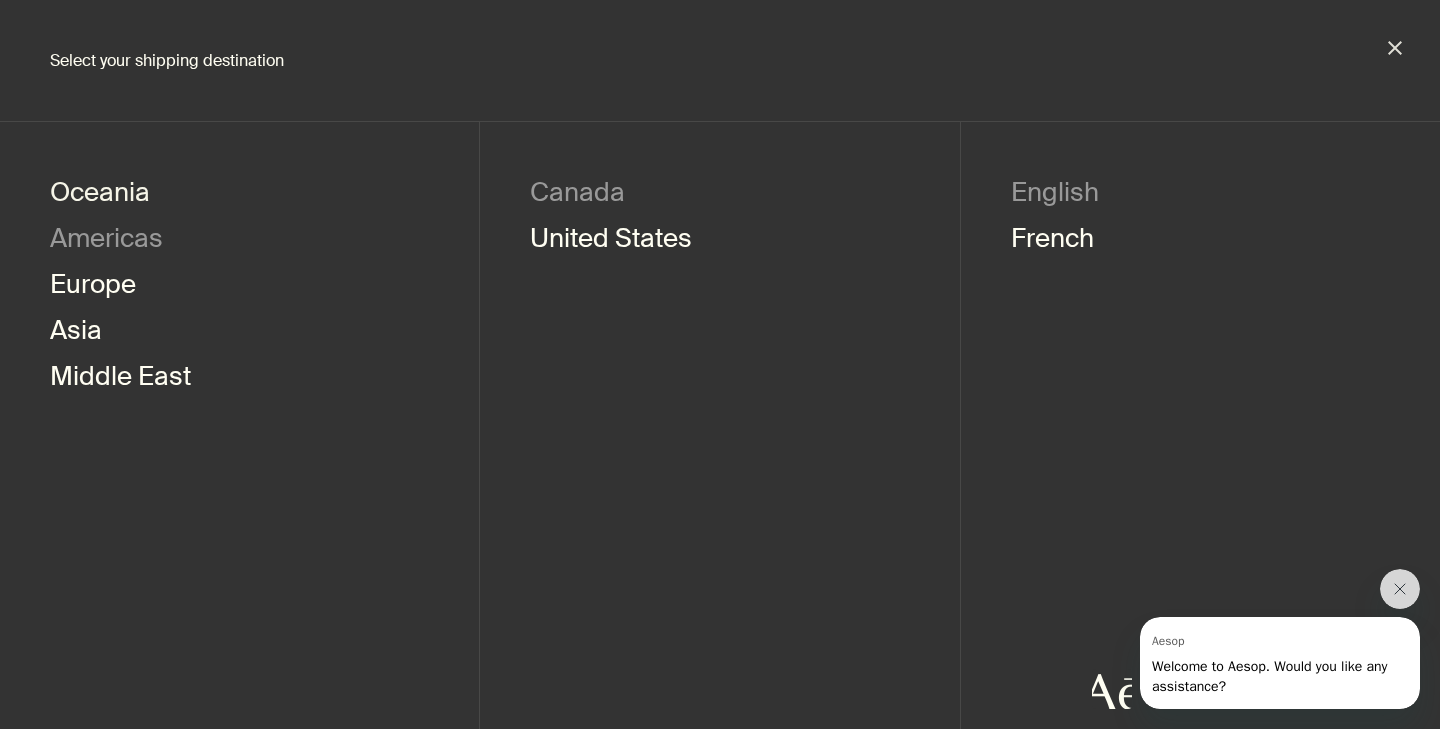 scroll, scrollTop: 6282, scrollLeft: 0, axis: vertical 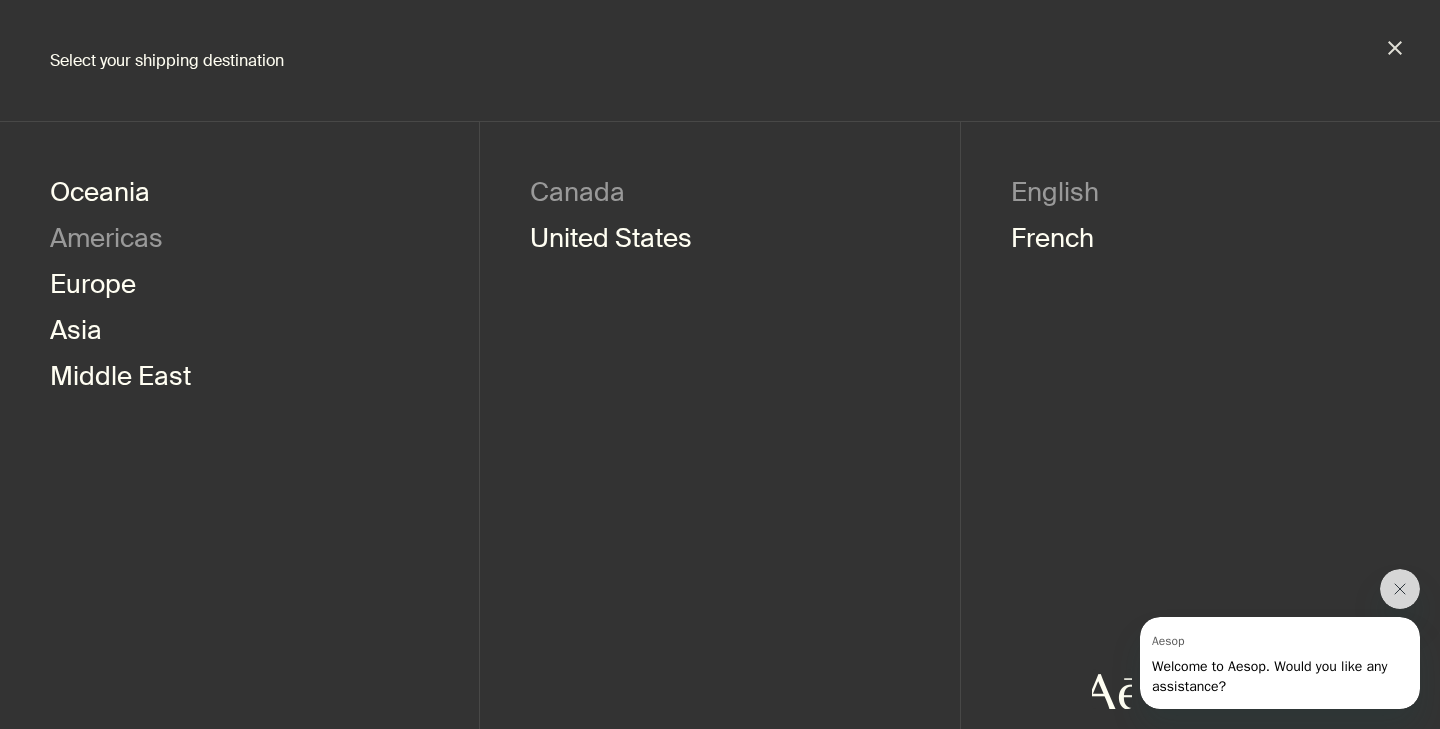 click on "English" at bounding box center [1055, 195] 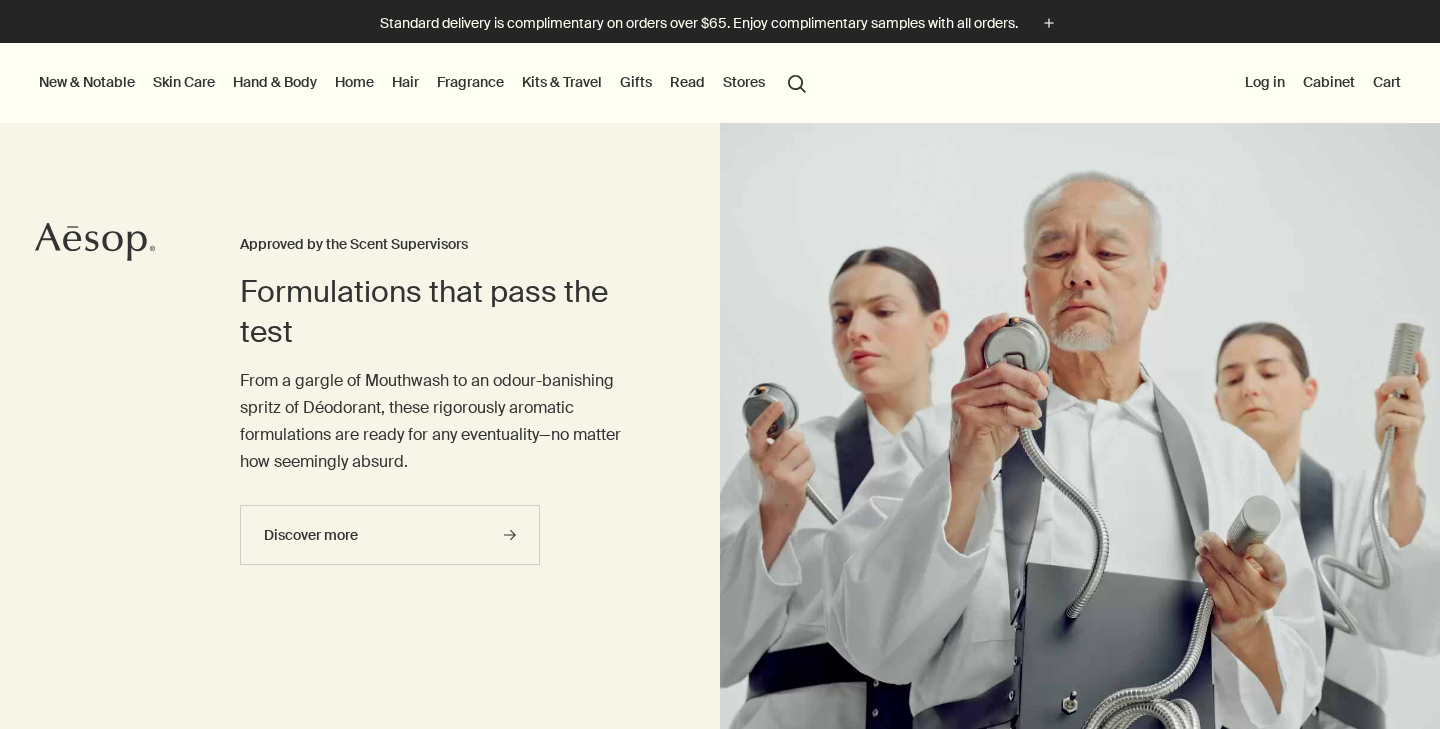 scroll, scrollTop: 0, scrollLeft: 0, axis: both 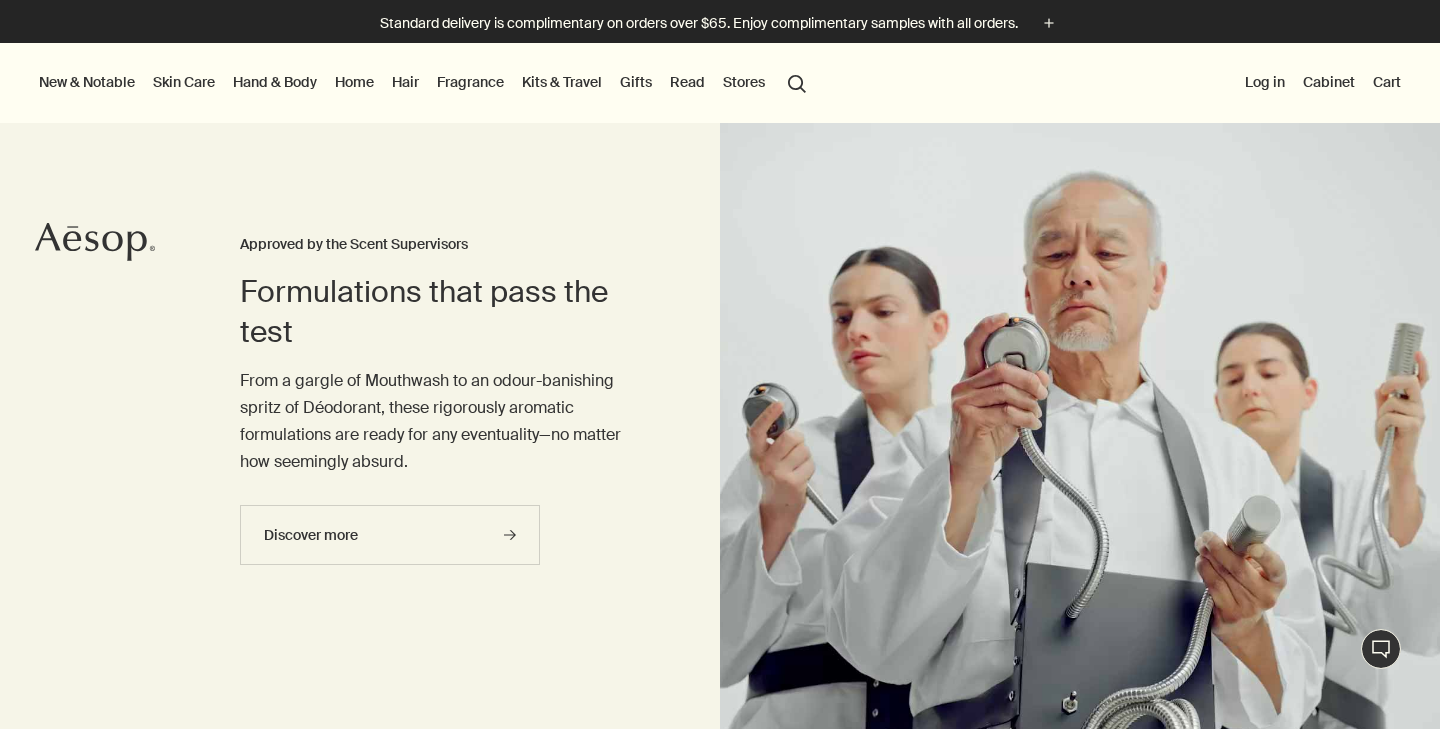 click on "search Search" at bounding box center [797, 82] 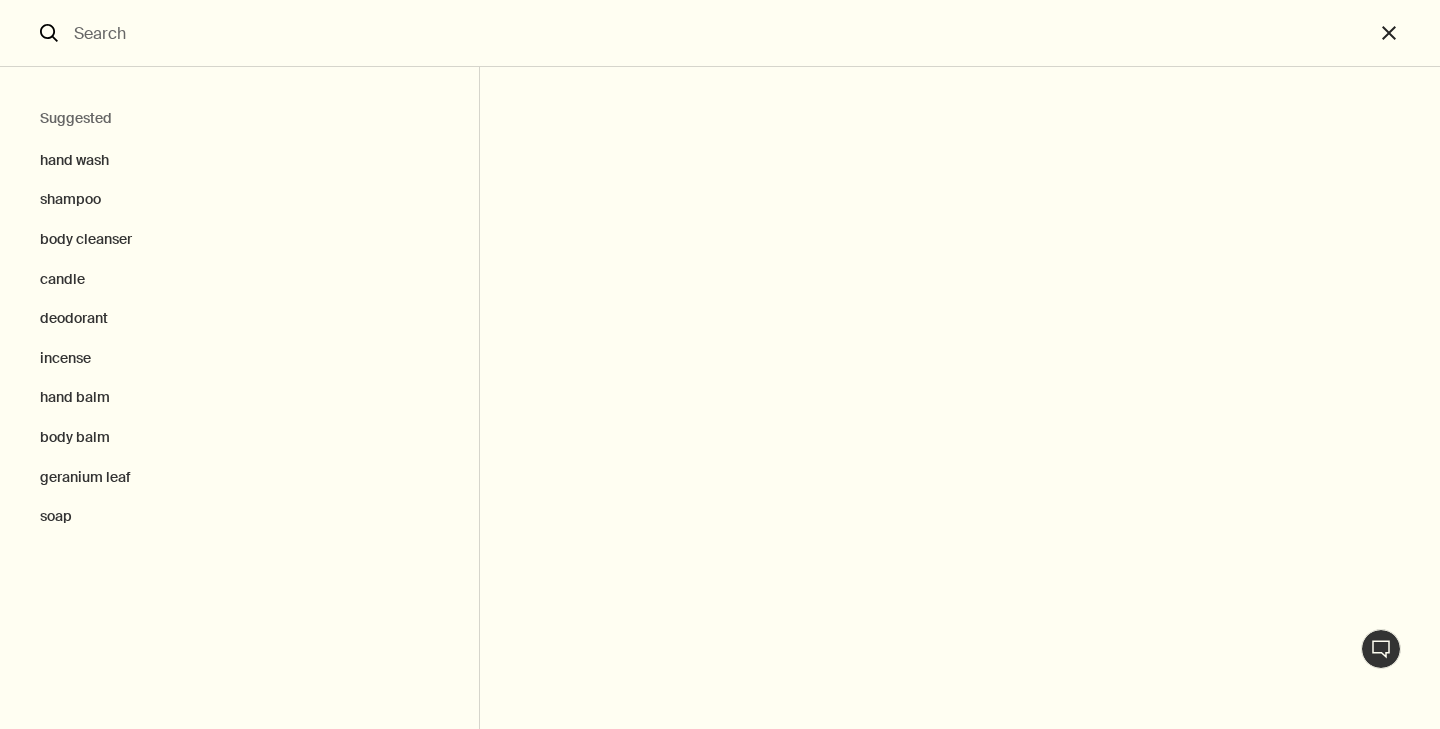 click at bounding box center (720, 33) 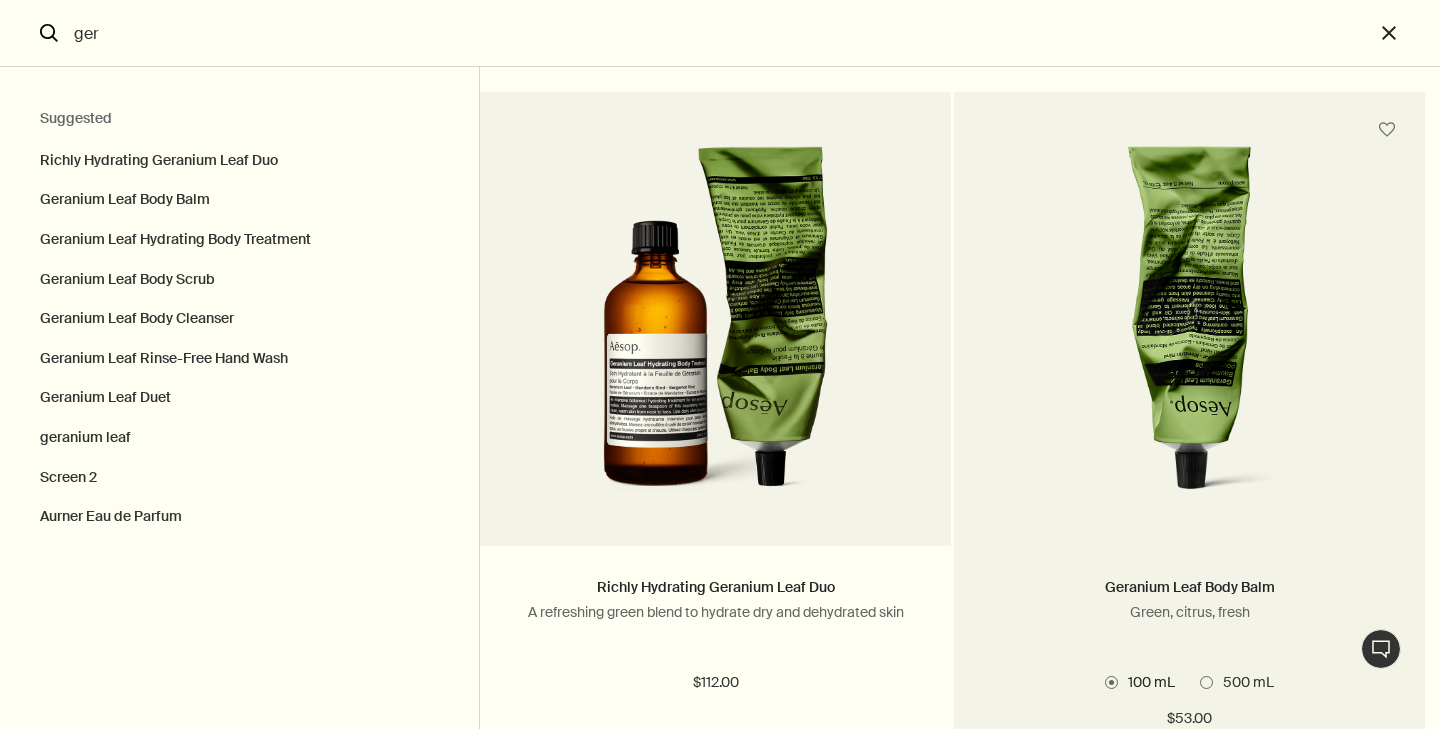 scroll, scrollTop: 63, scrollLeft: 0, axis: vertical 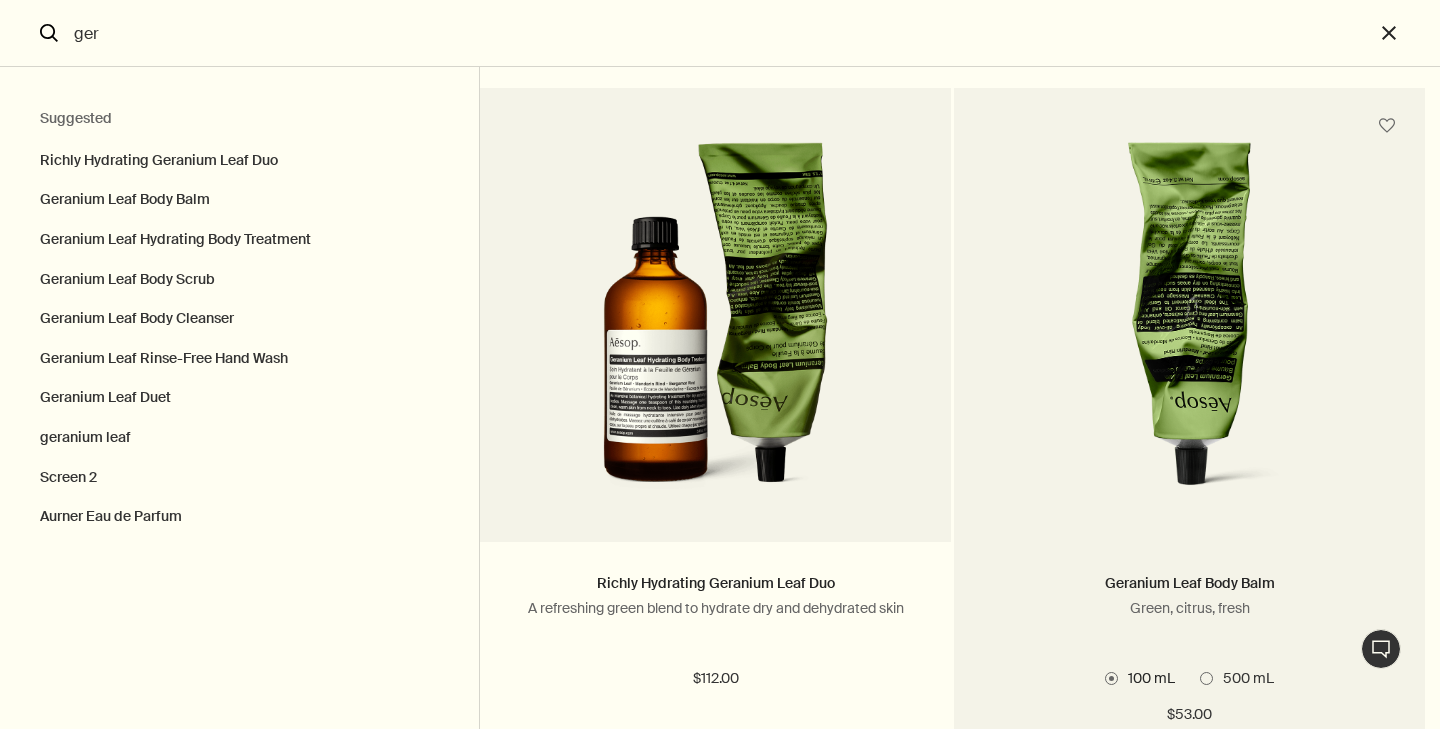 type on "ger" 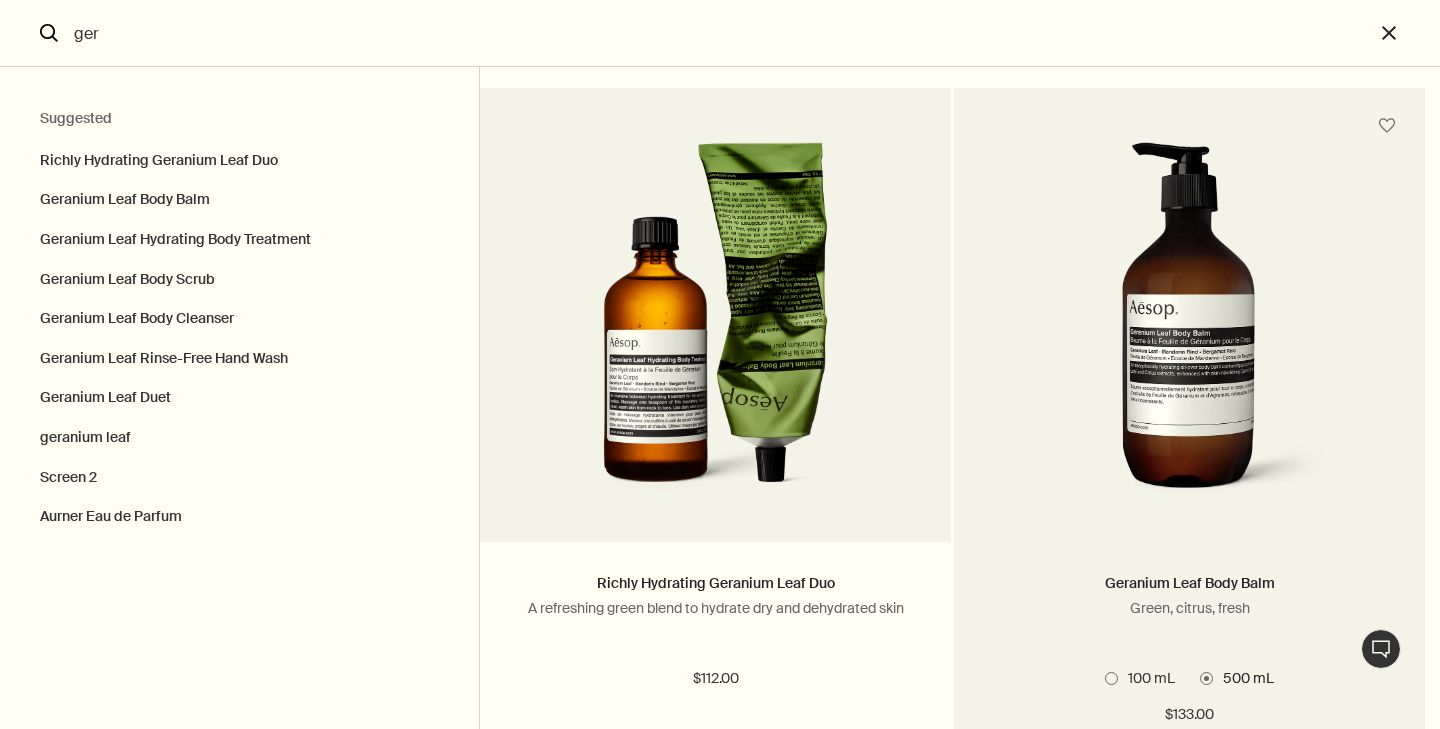 click on "100 mL 500 mL" at bounding box center [1189, 678] 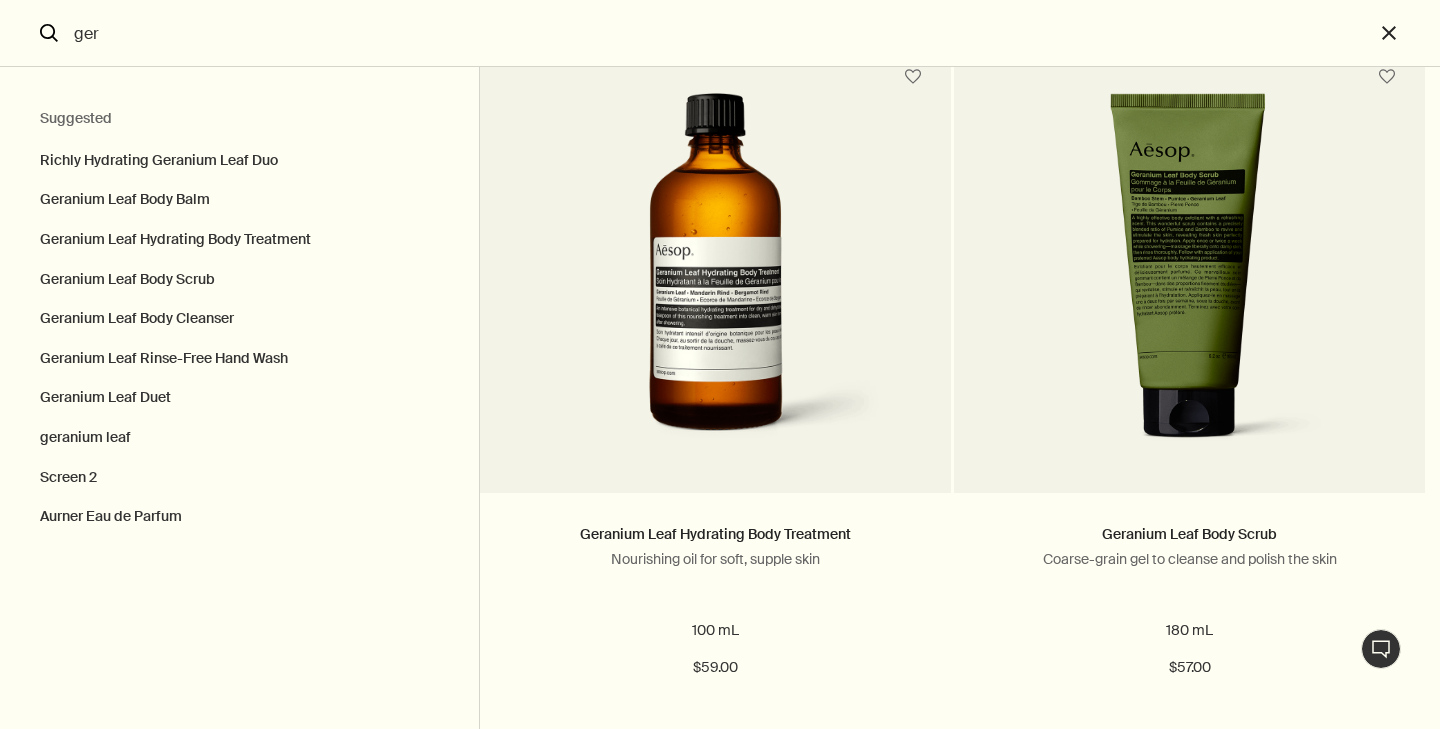 scroll, scrollTop: 848, scrollLeft: 0, axis: vertical 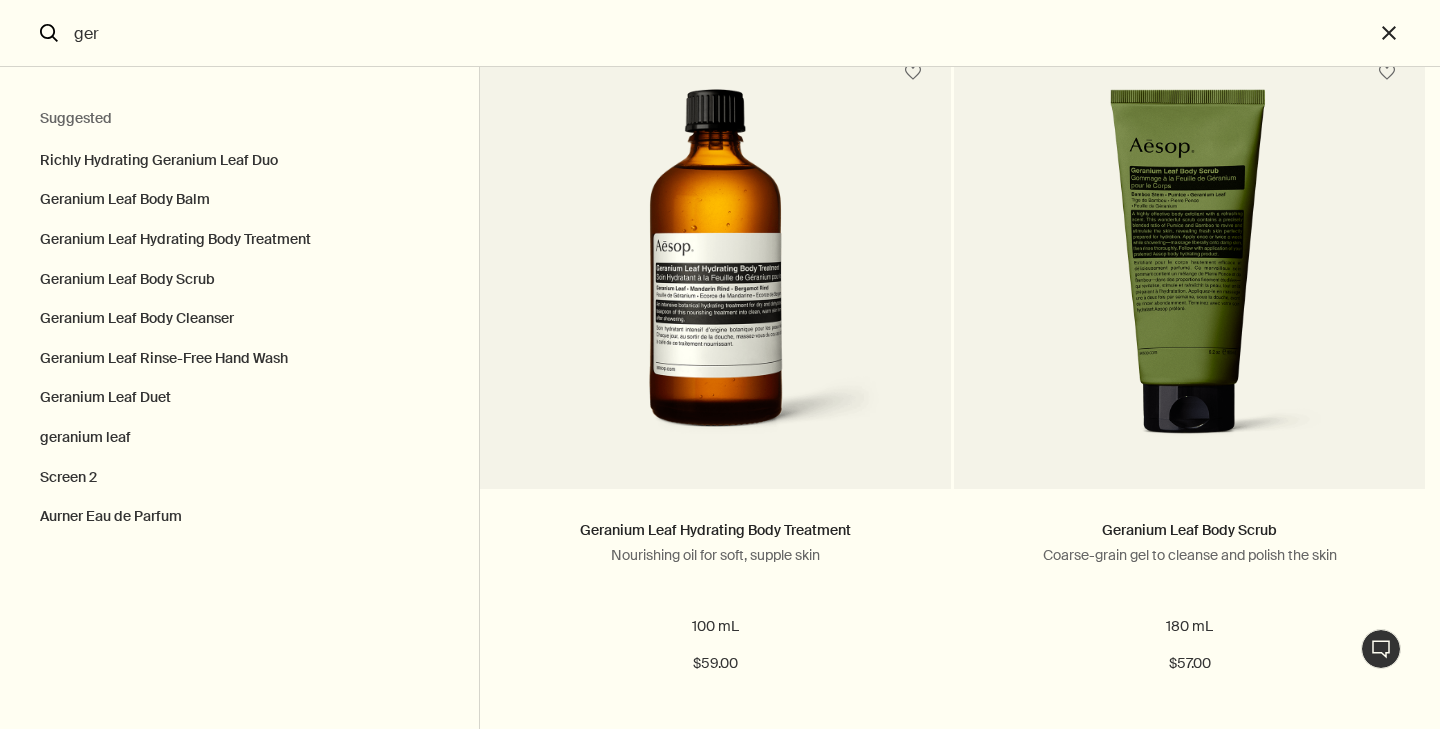 click at bounding box center [716, 1193] 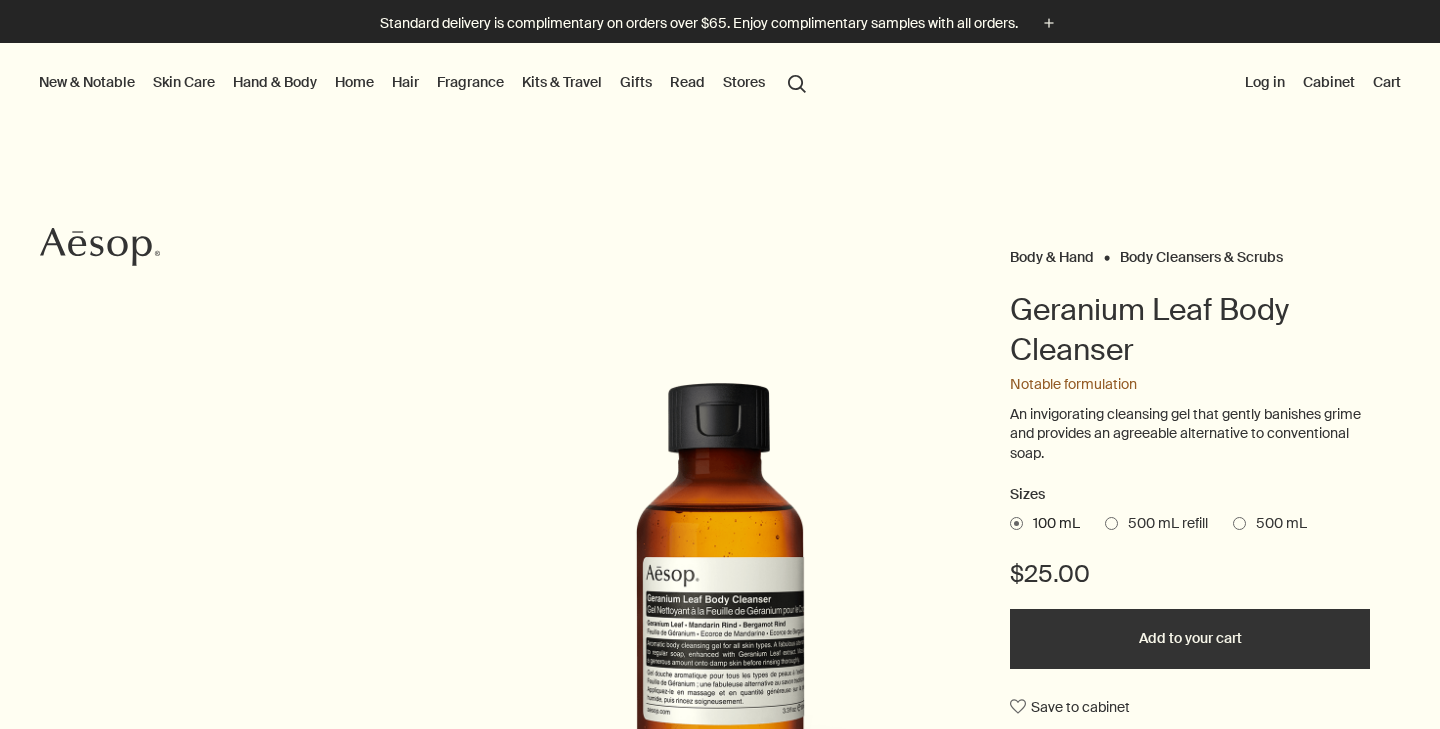 scroll, scrollTop: 0, scrollLeft: 0, axis: both 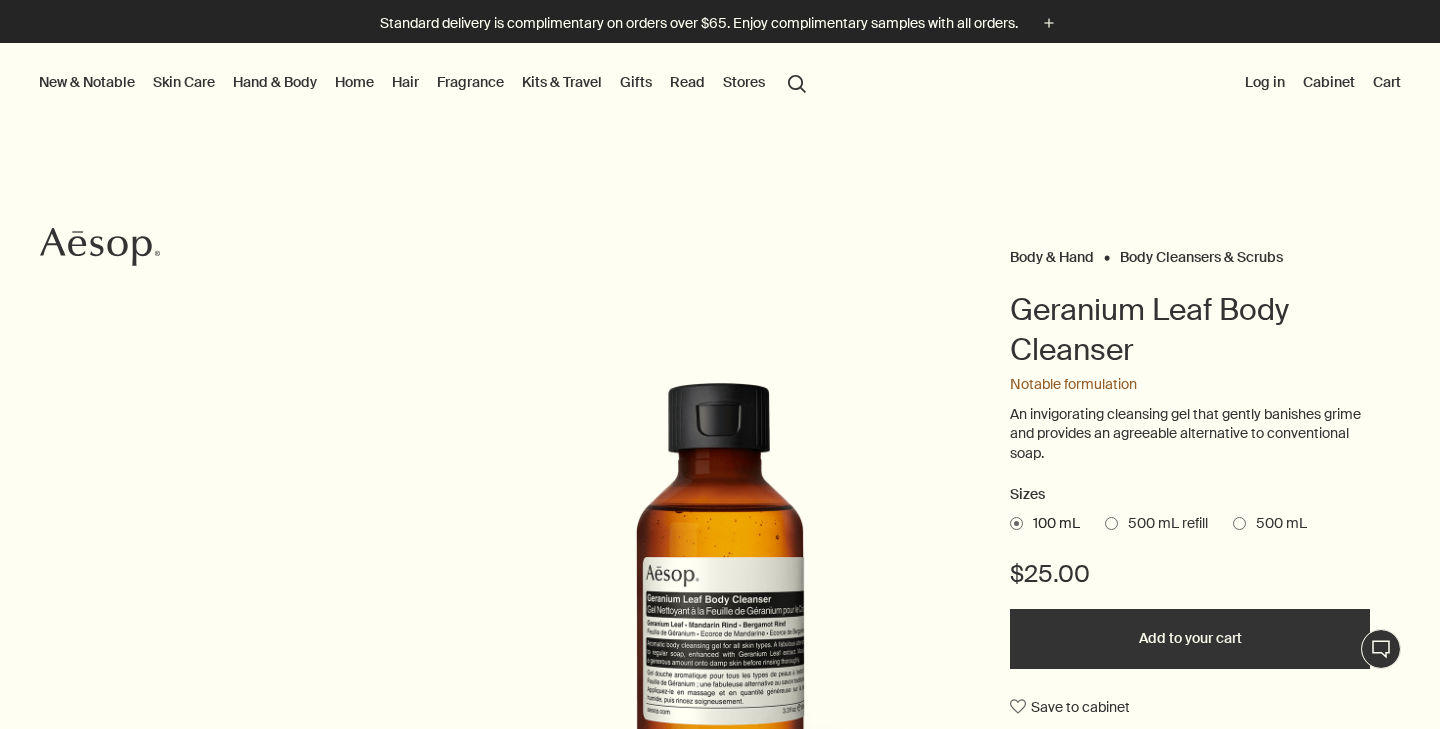 click at bounding box center [1239, 523] 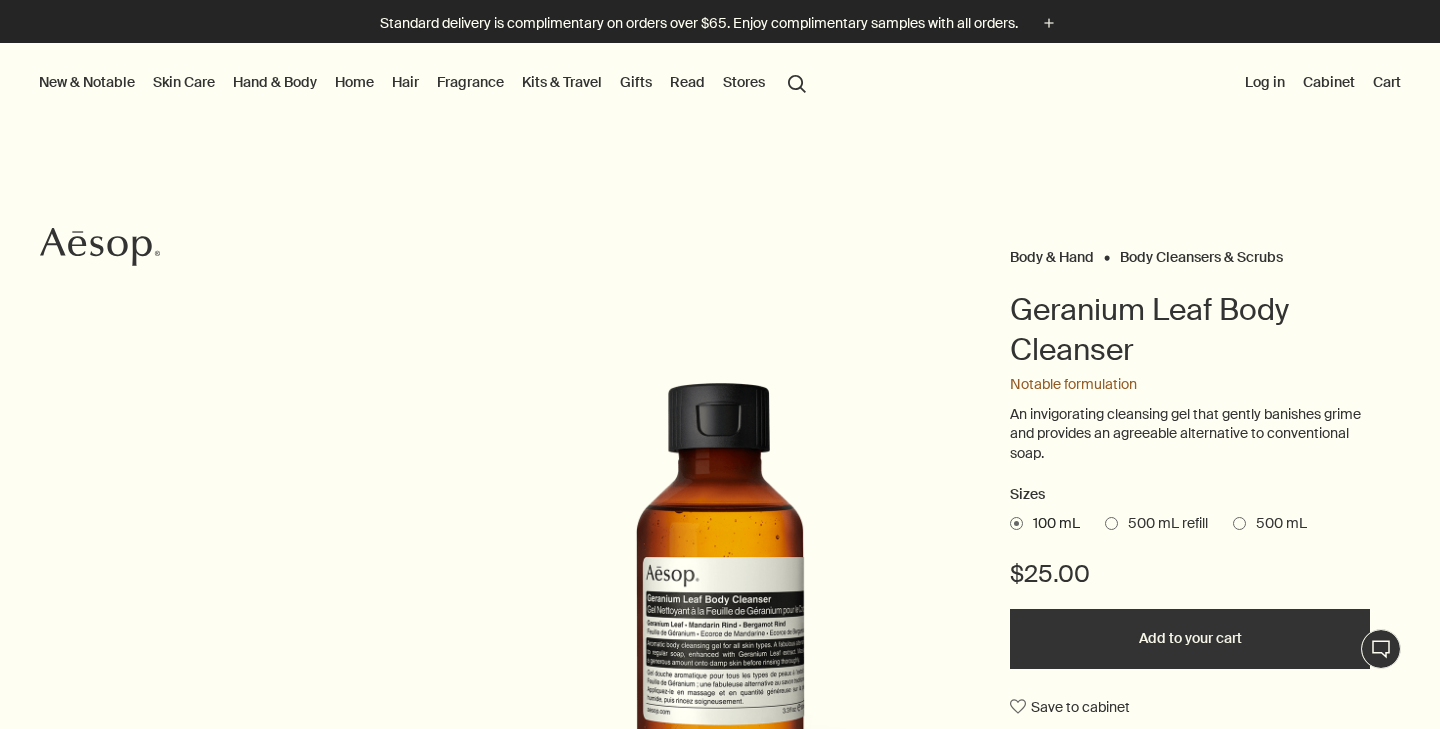 click on "500 mL" at bounding box center [1233, 520] 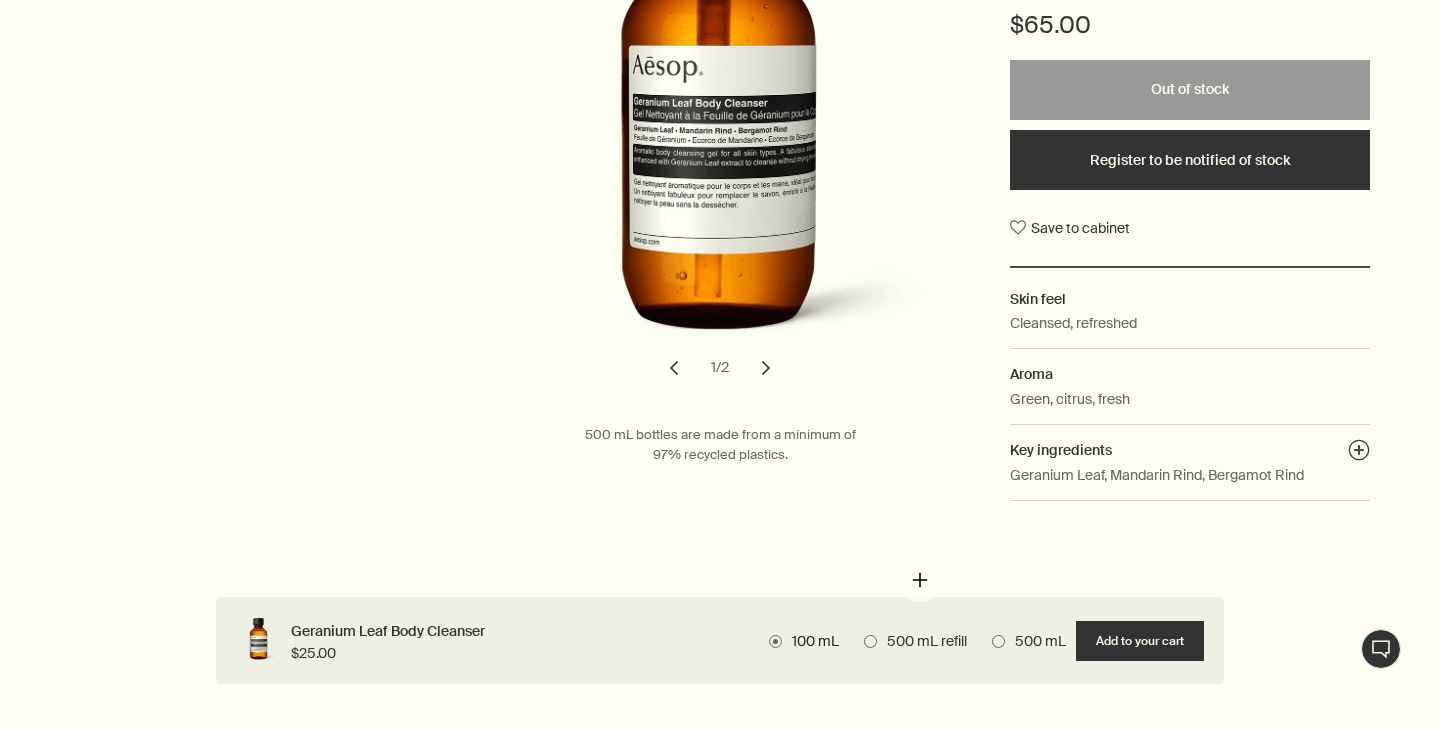 scroll, scrollTop: 510, scrollLeft: 0, axis: vertical 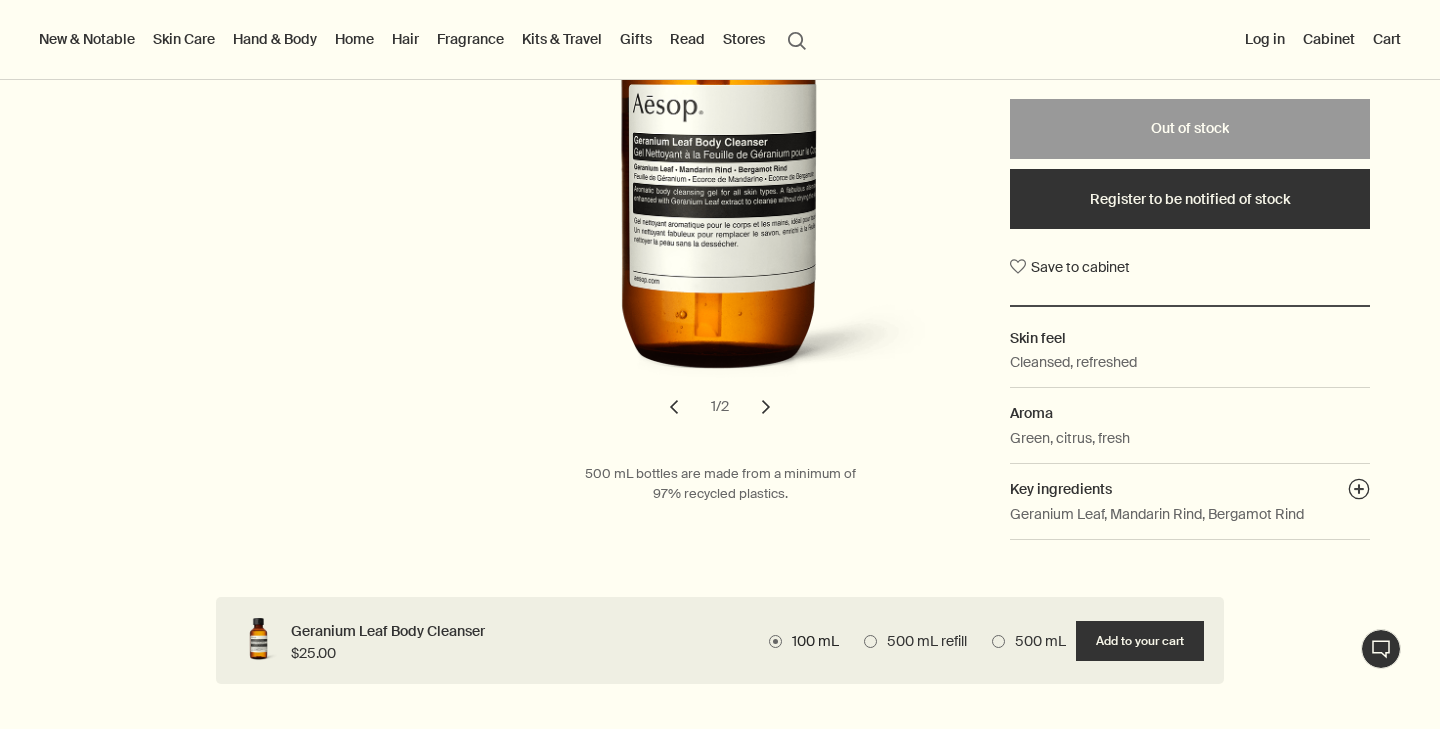 click on "Register to be notified of stock" at bounding box center (1190, 199) 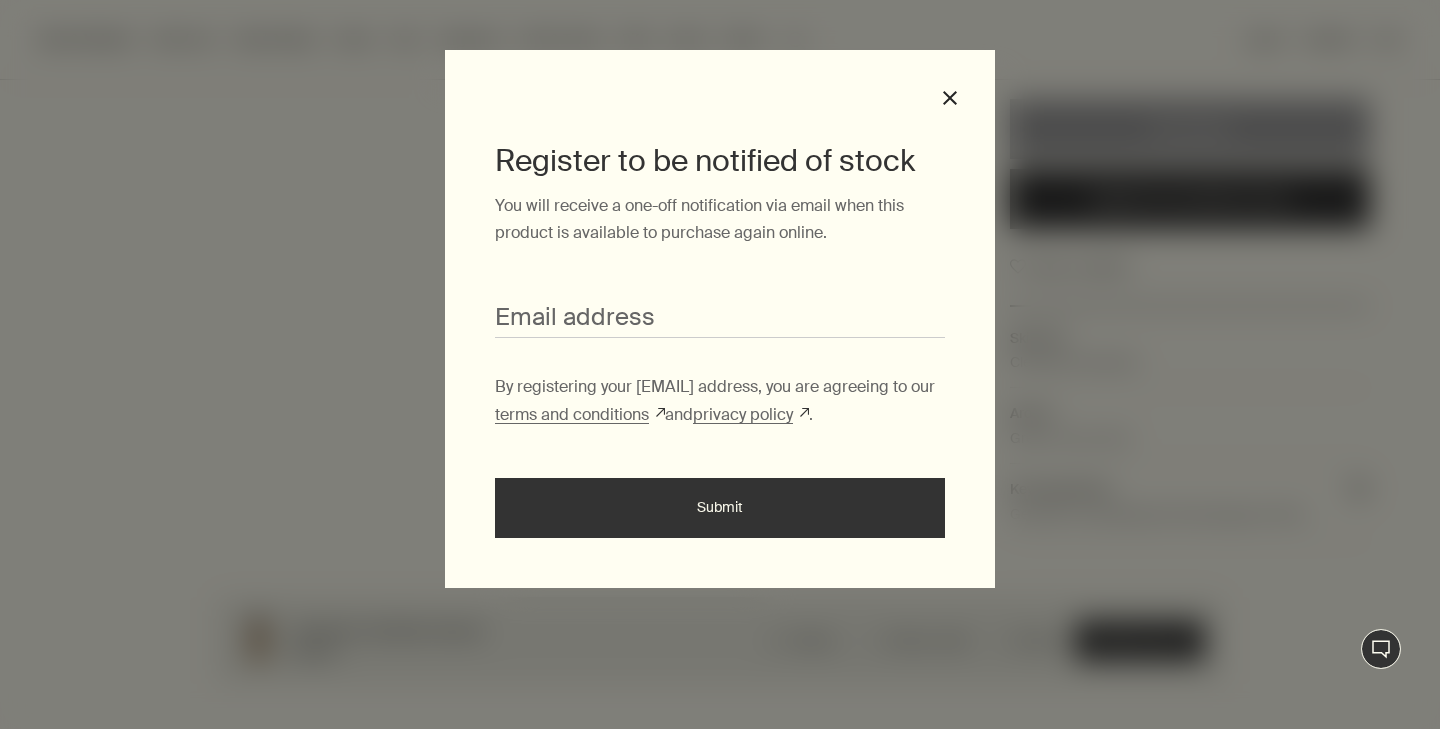 click on "Email address" at bounding box center (720, 319) 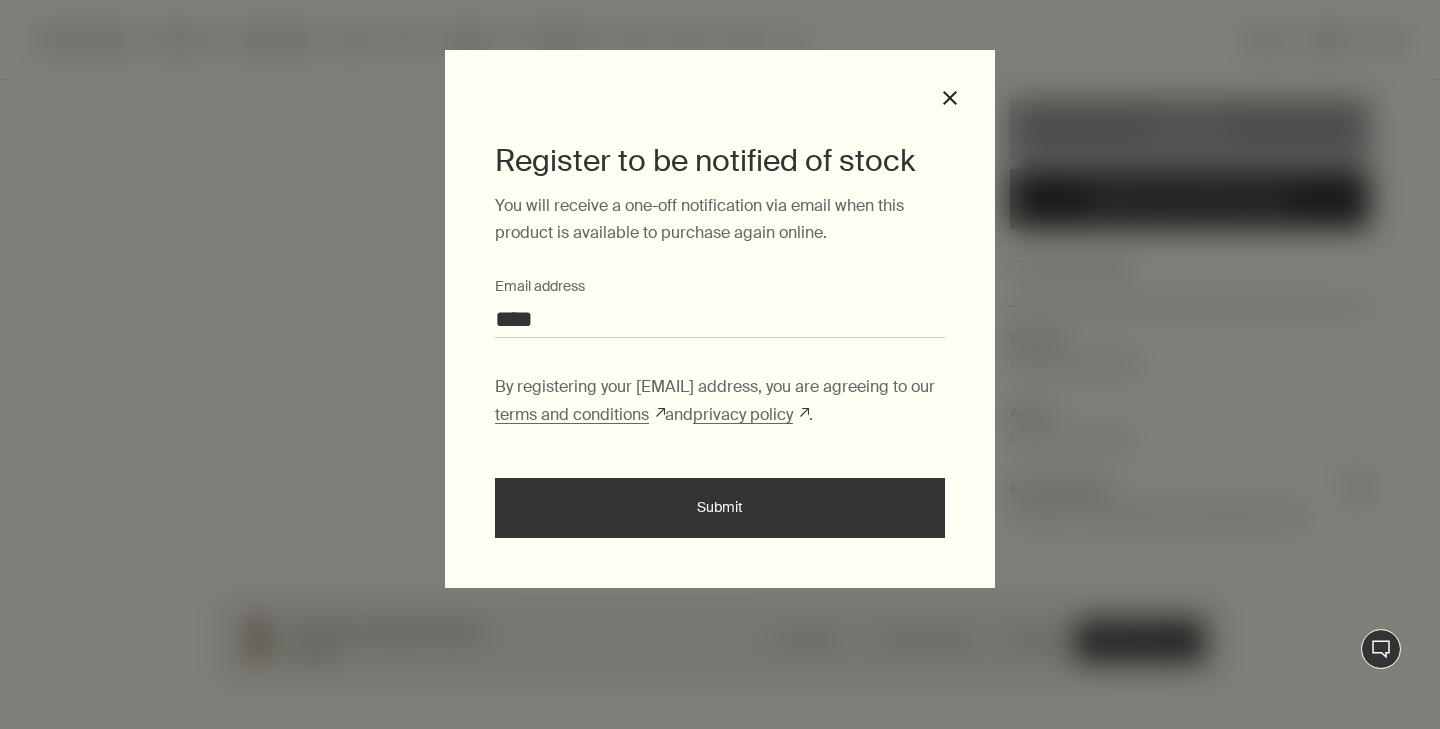 type on "**********" 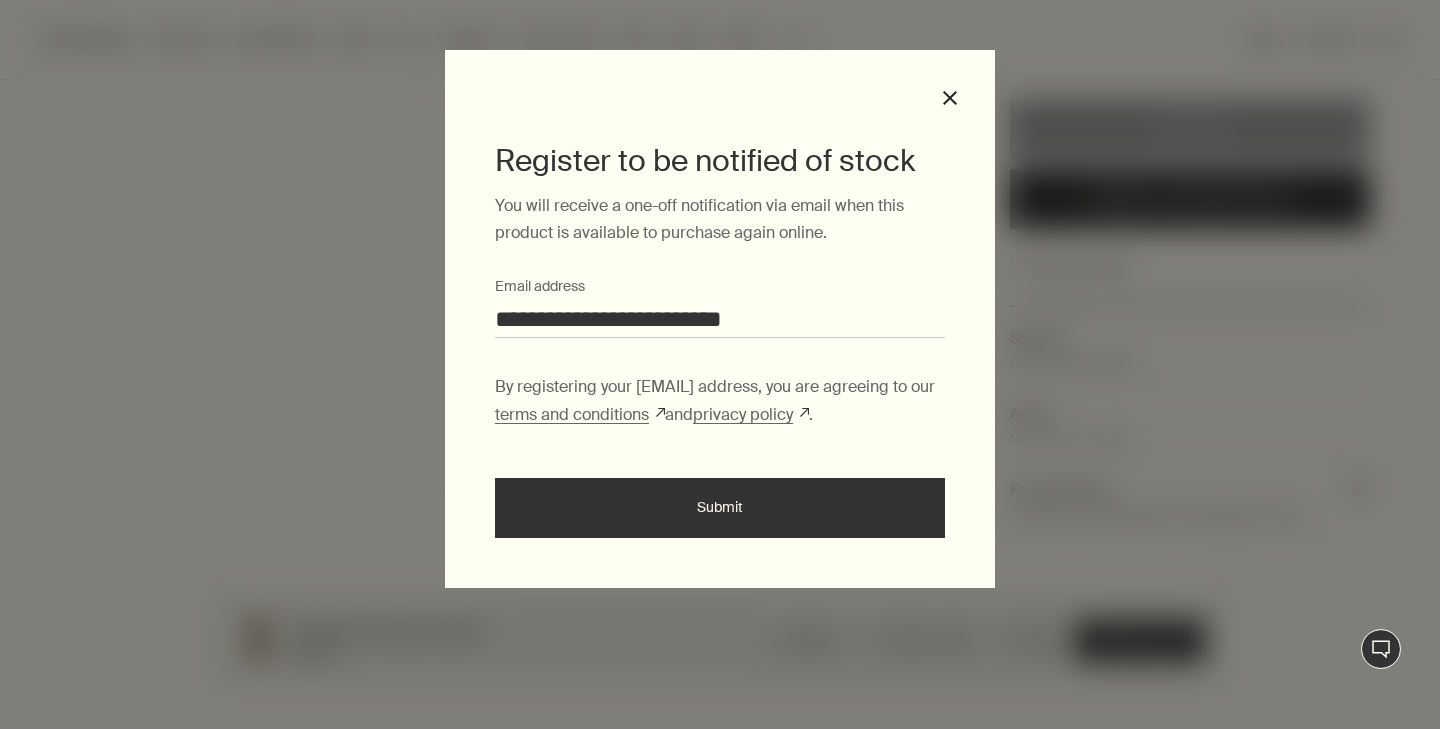 click on "Submit" at bounding box center [720, 508] 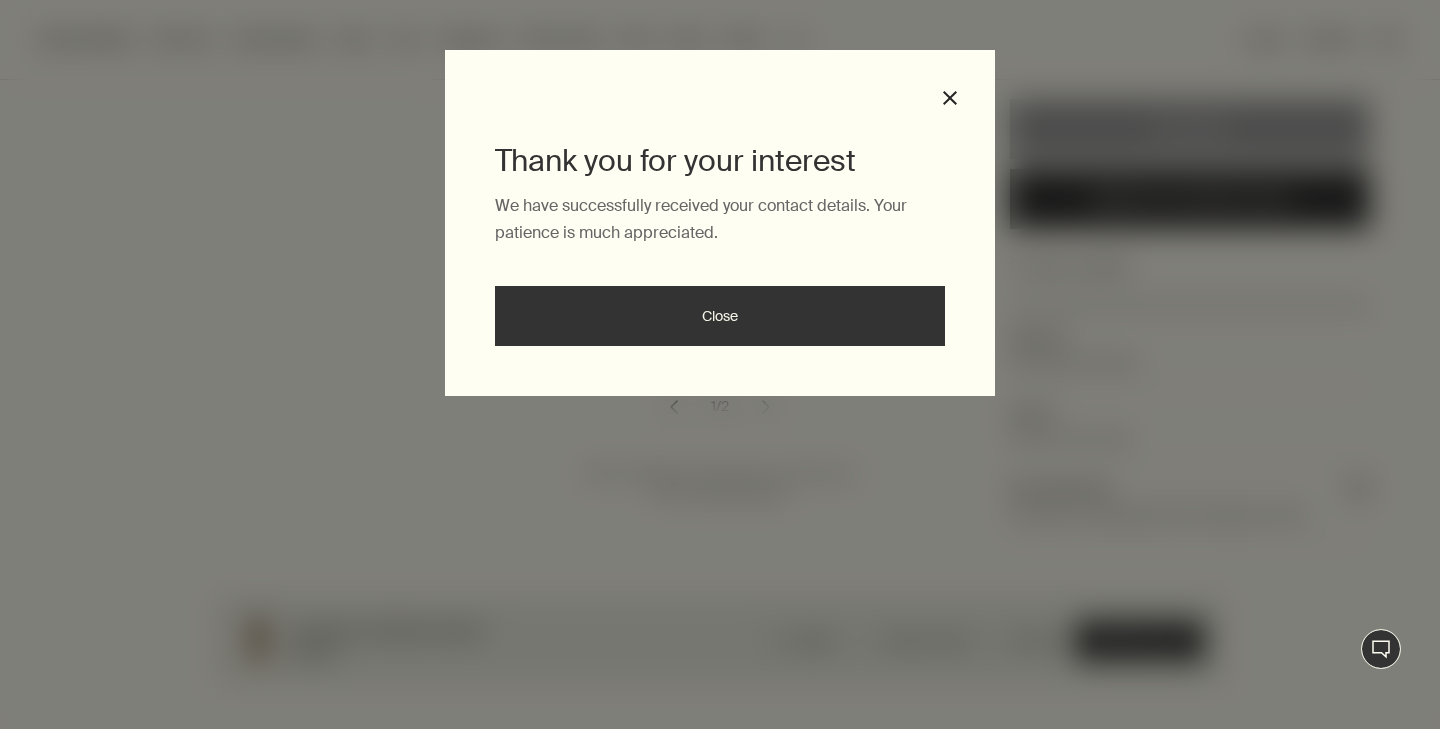 click on "Thank you for your interest We have successfully received your contact details. Your patience is much appreciated. Close close" at bounding box center (720, 223) 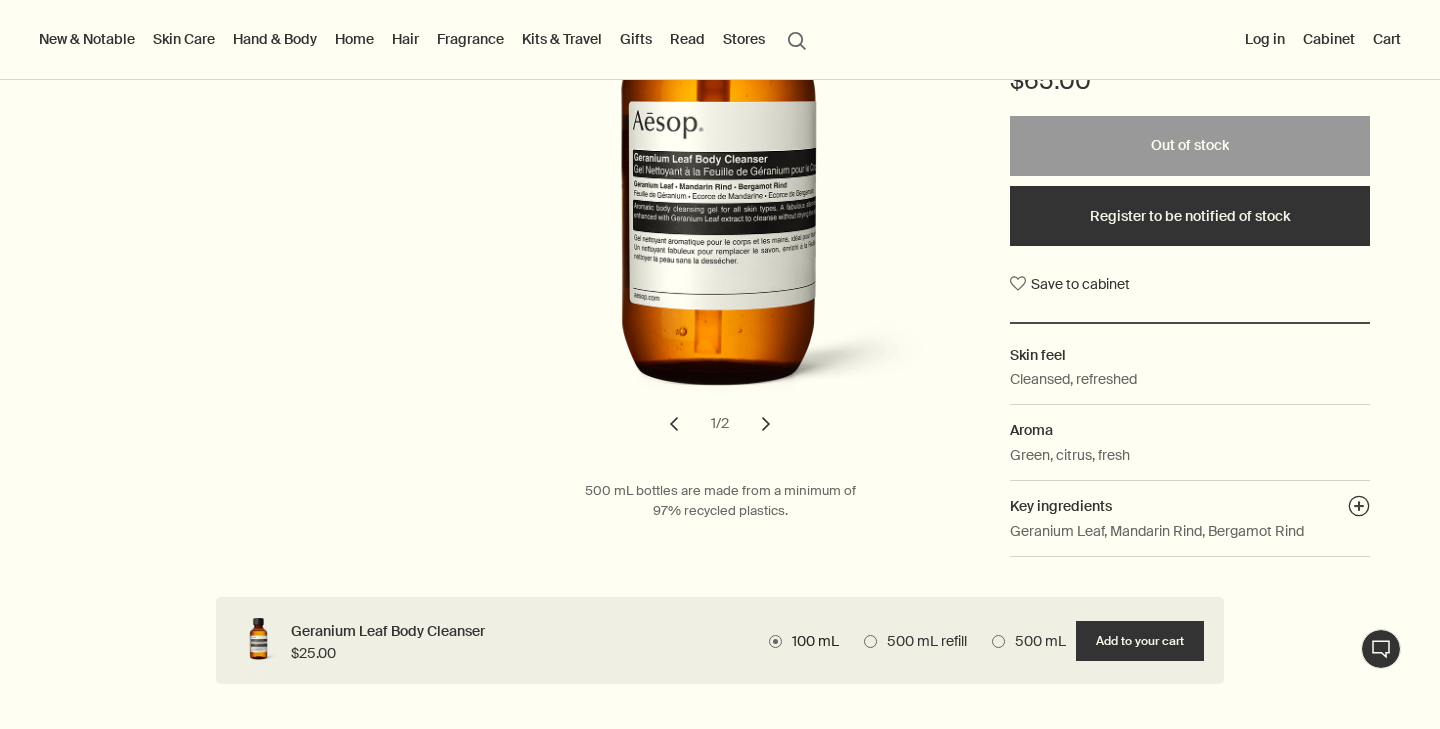 scroll, scrollTop: 0, scrollLeft: 0, axis: both 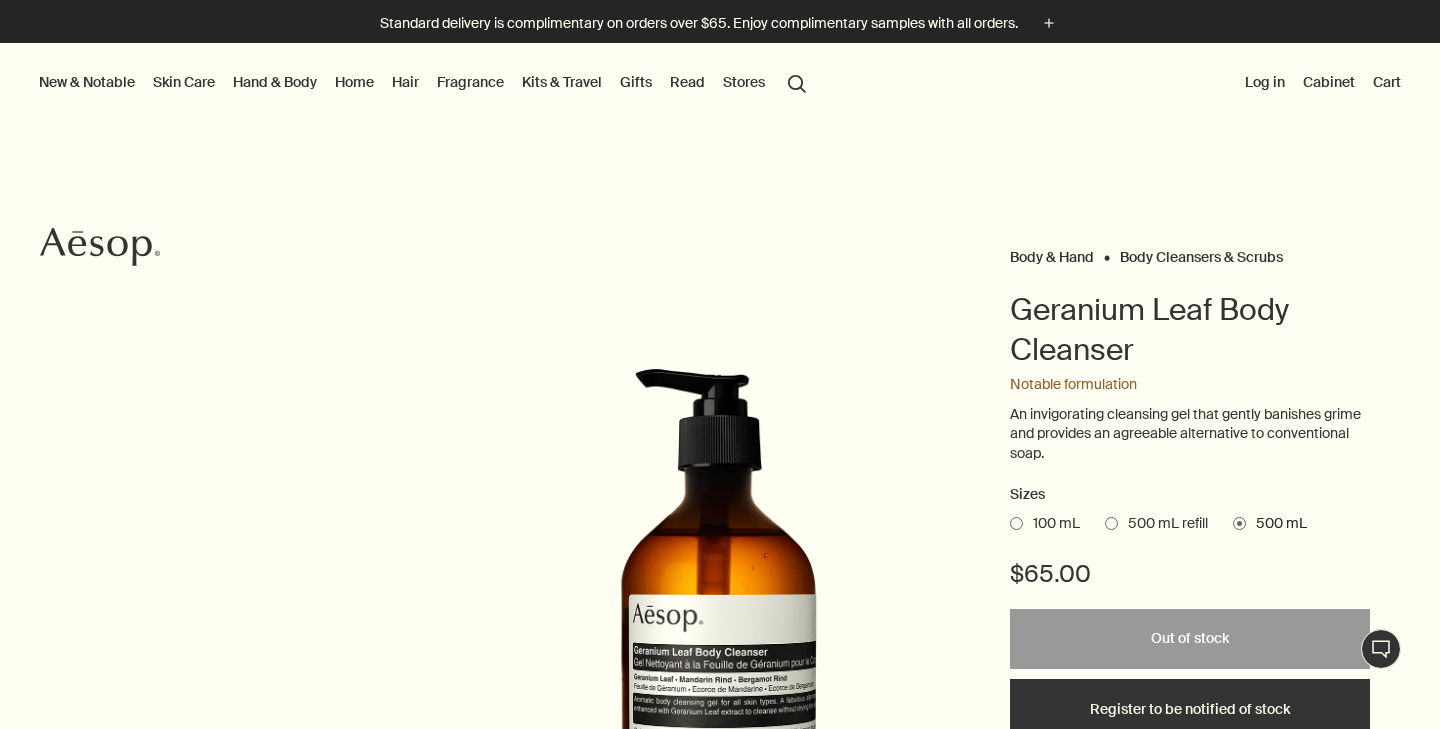 click on "Gifts" at bounding box center [636, 82] 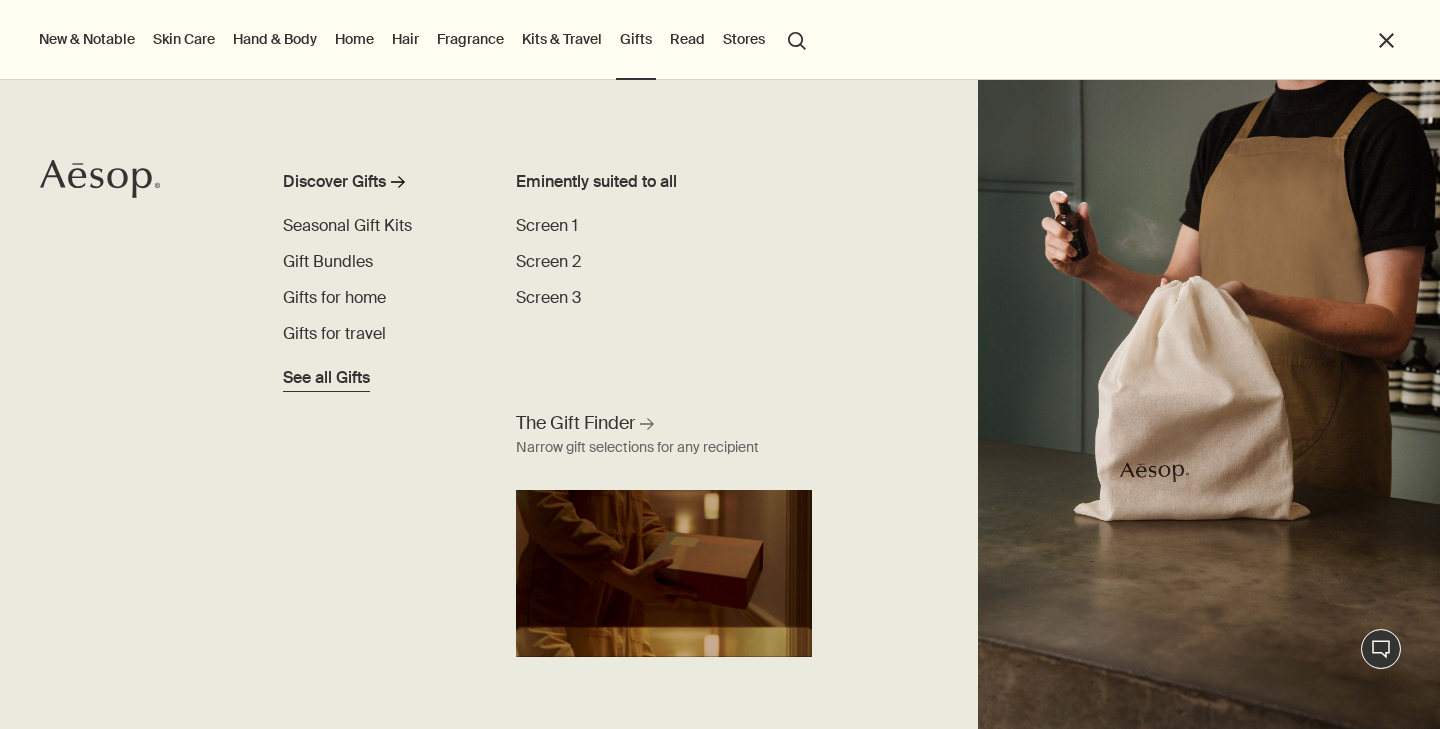 click on "See all Gifts" at bounding box center [326, 378] 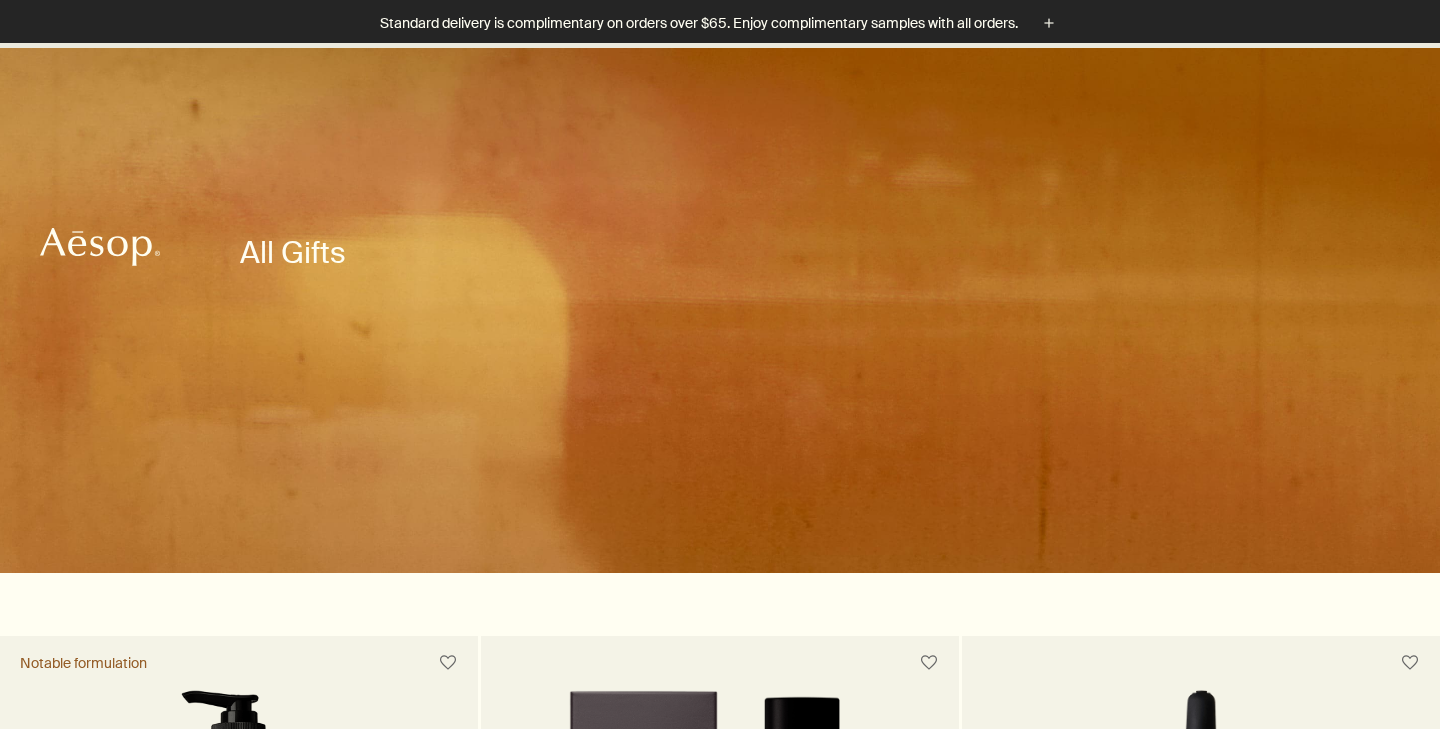scroll, scrollTop: 697, scrollLeft: 0, axis: vertical 